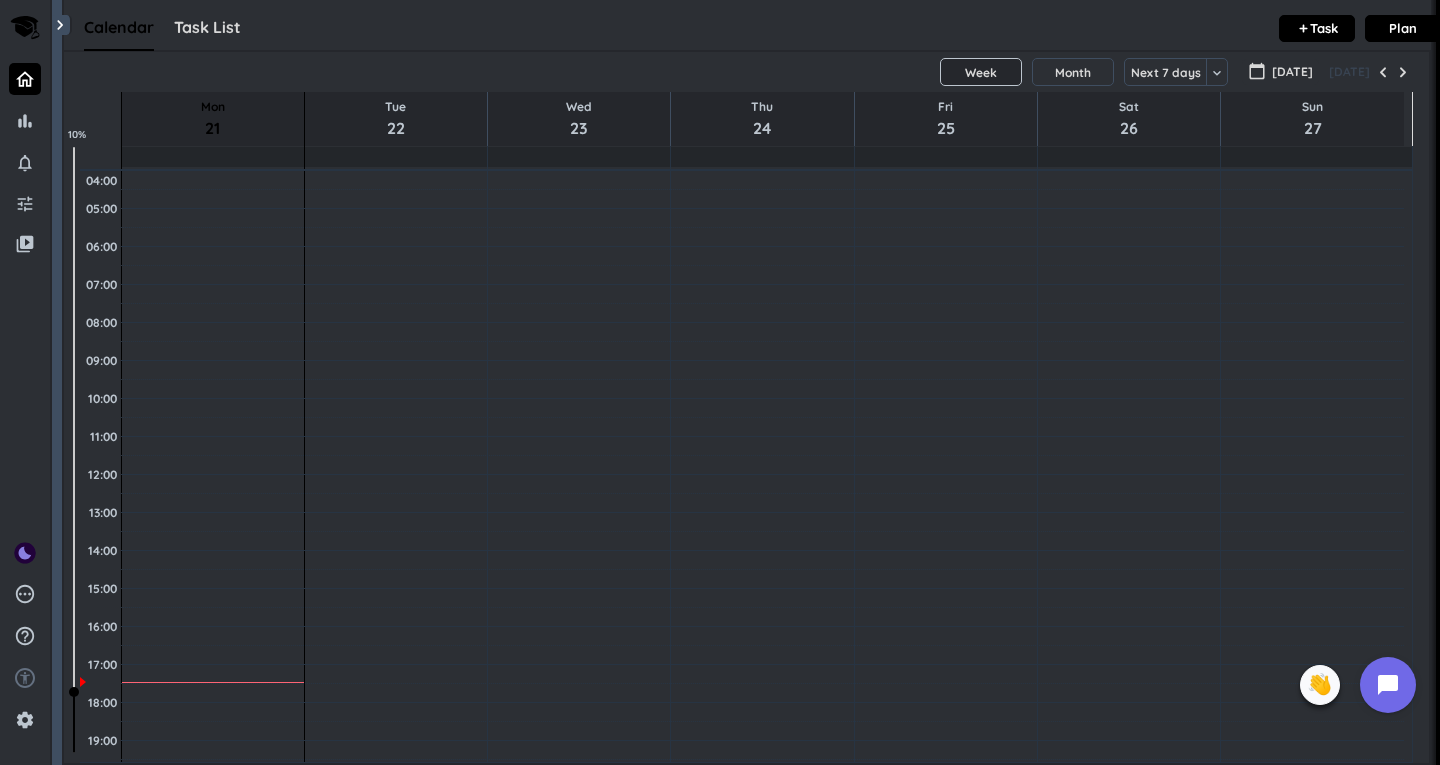 scroll, scrollTop: 0, scrollLeft: 0, axis: both 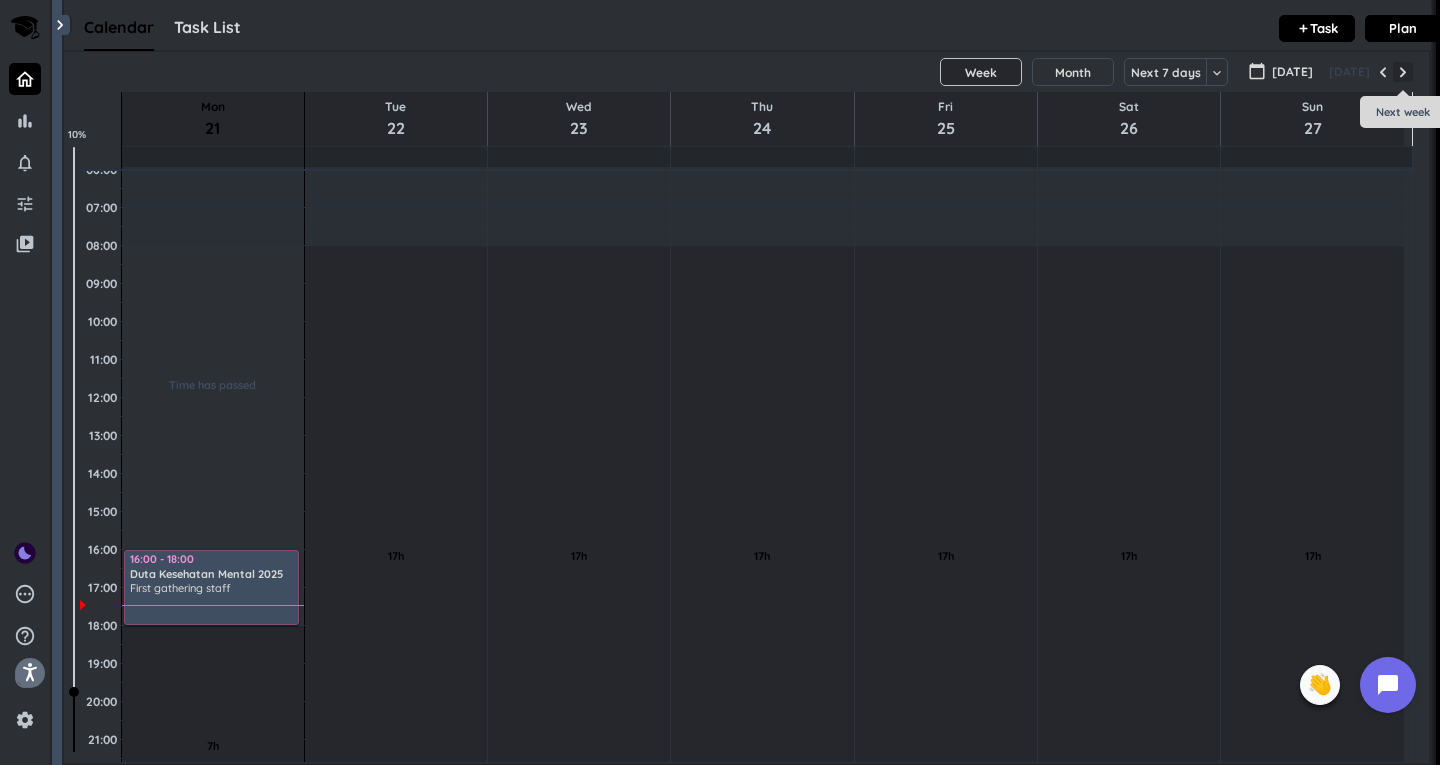 click at bounding box center (1403, 72) 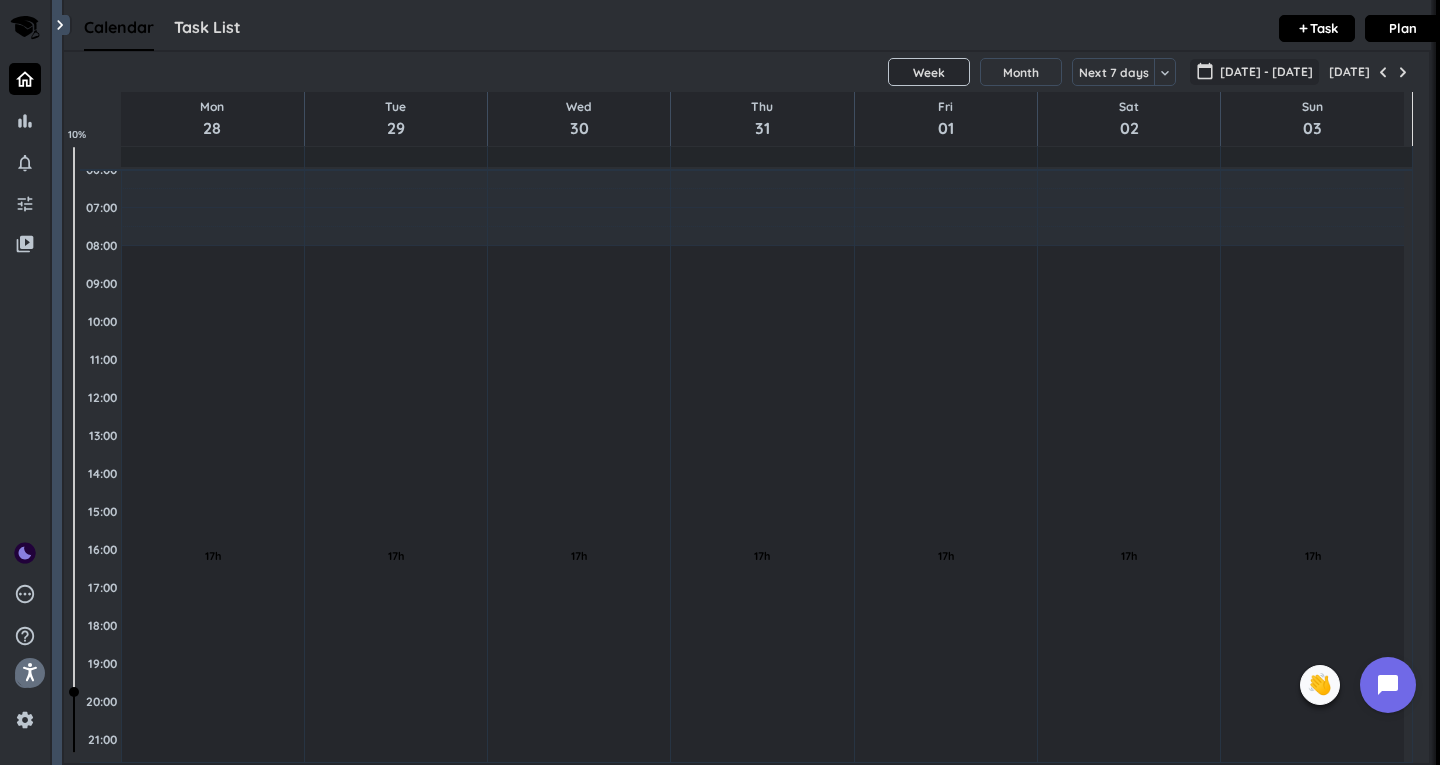 click on "[DATE] - [DATE]" at bounding box center [1266, 72] 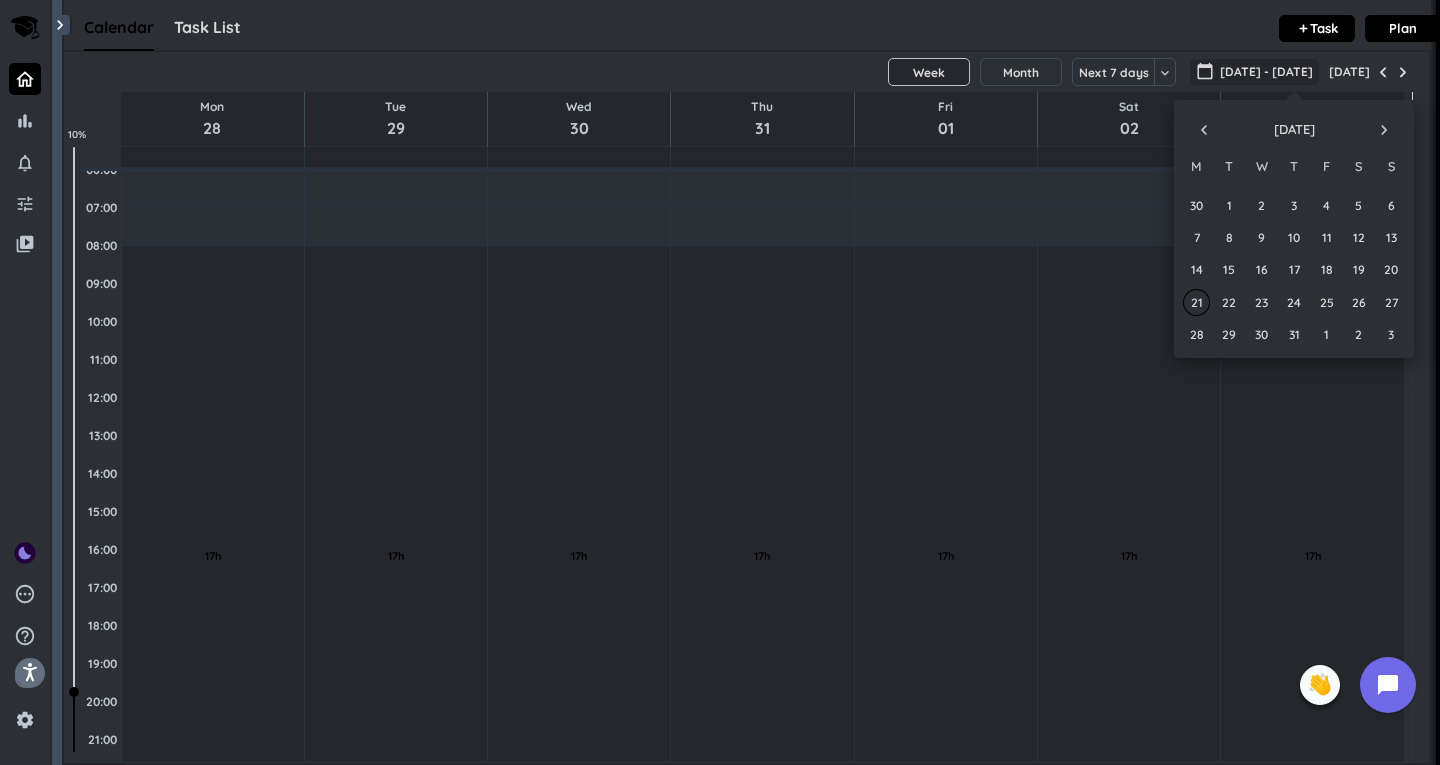 click on "navigate_next" at bounding box center [1384, 130] 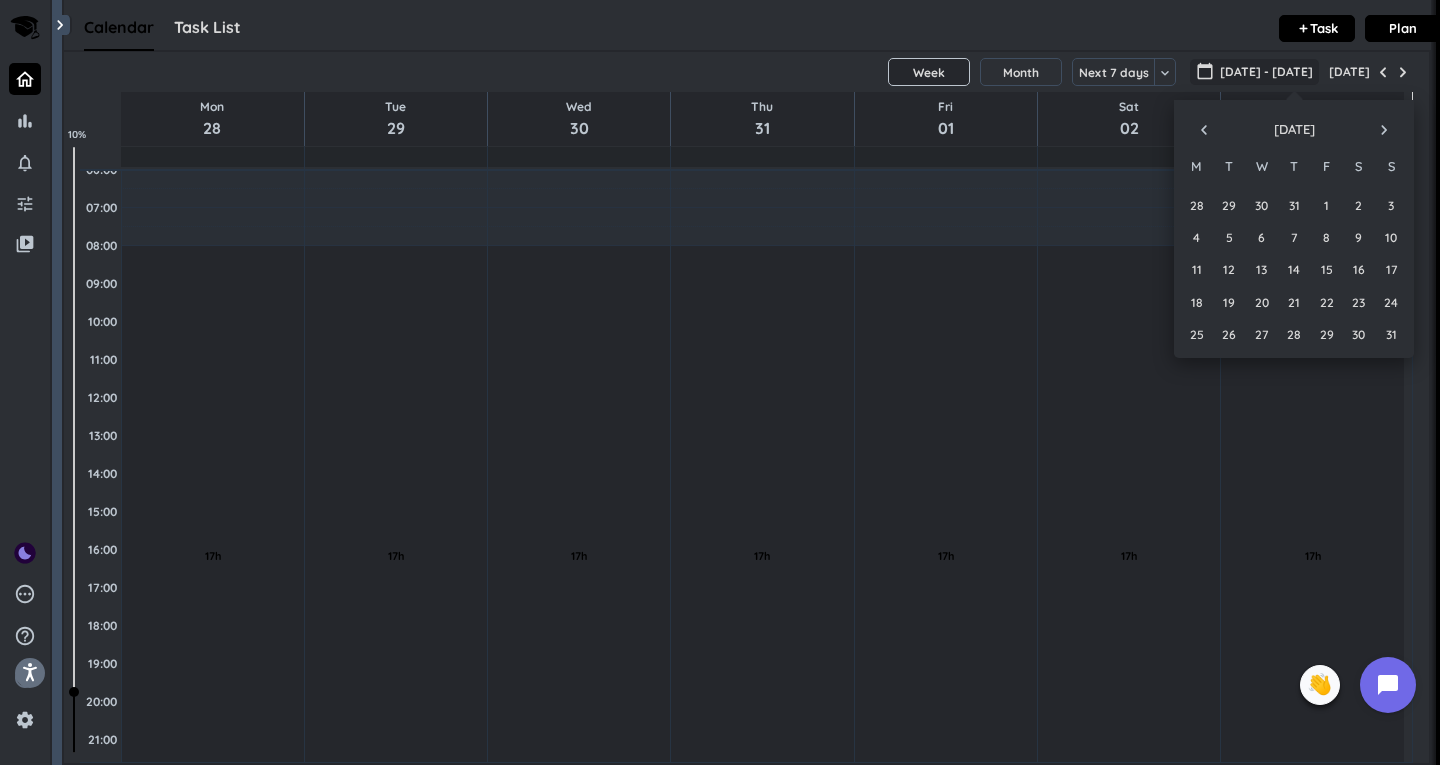 click on "navigate_before [DATE] navigate_next" at bounding box center (1294, 125) 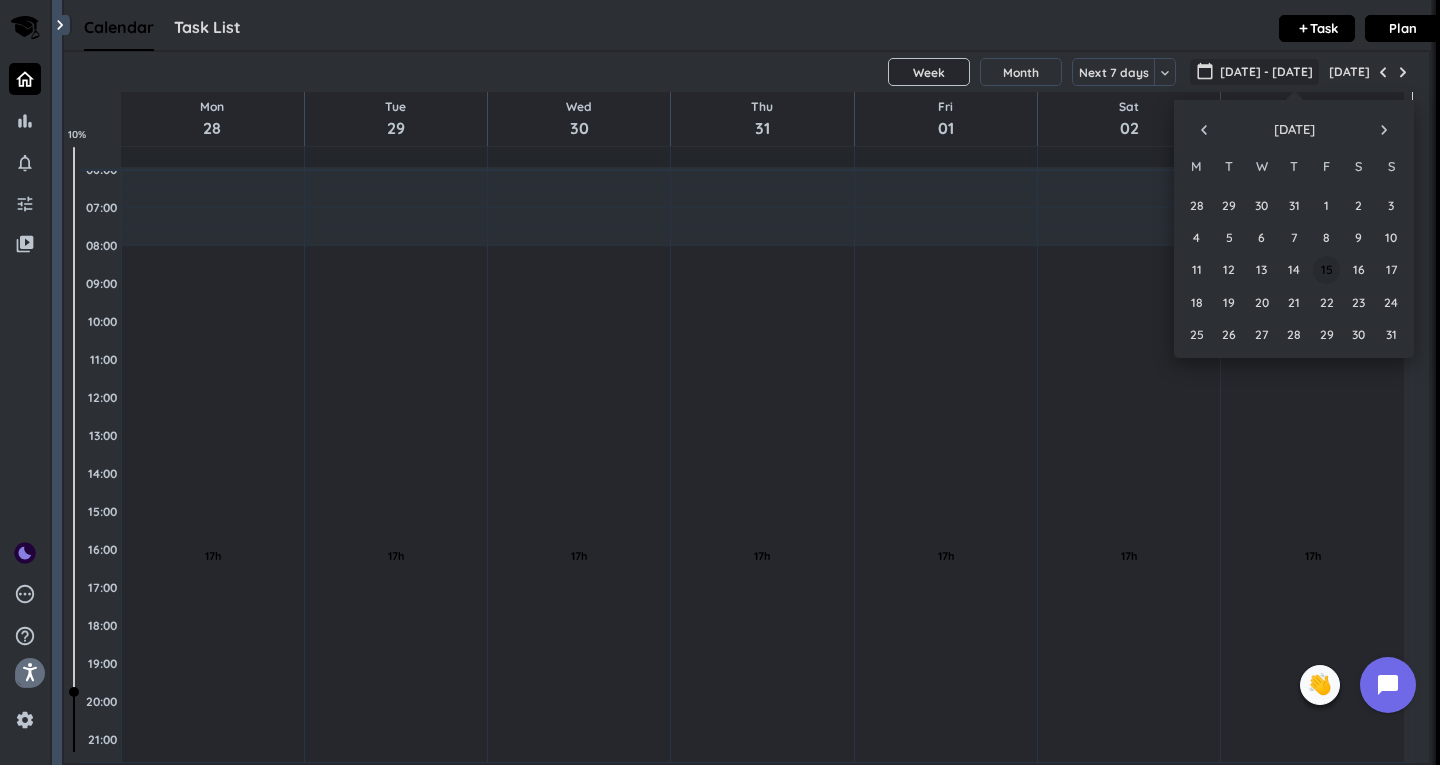 click on "15" at bounding box center [1326, 269] 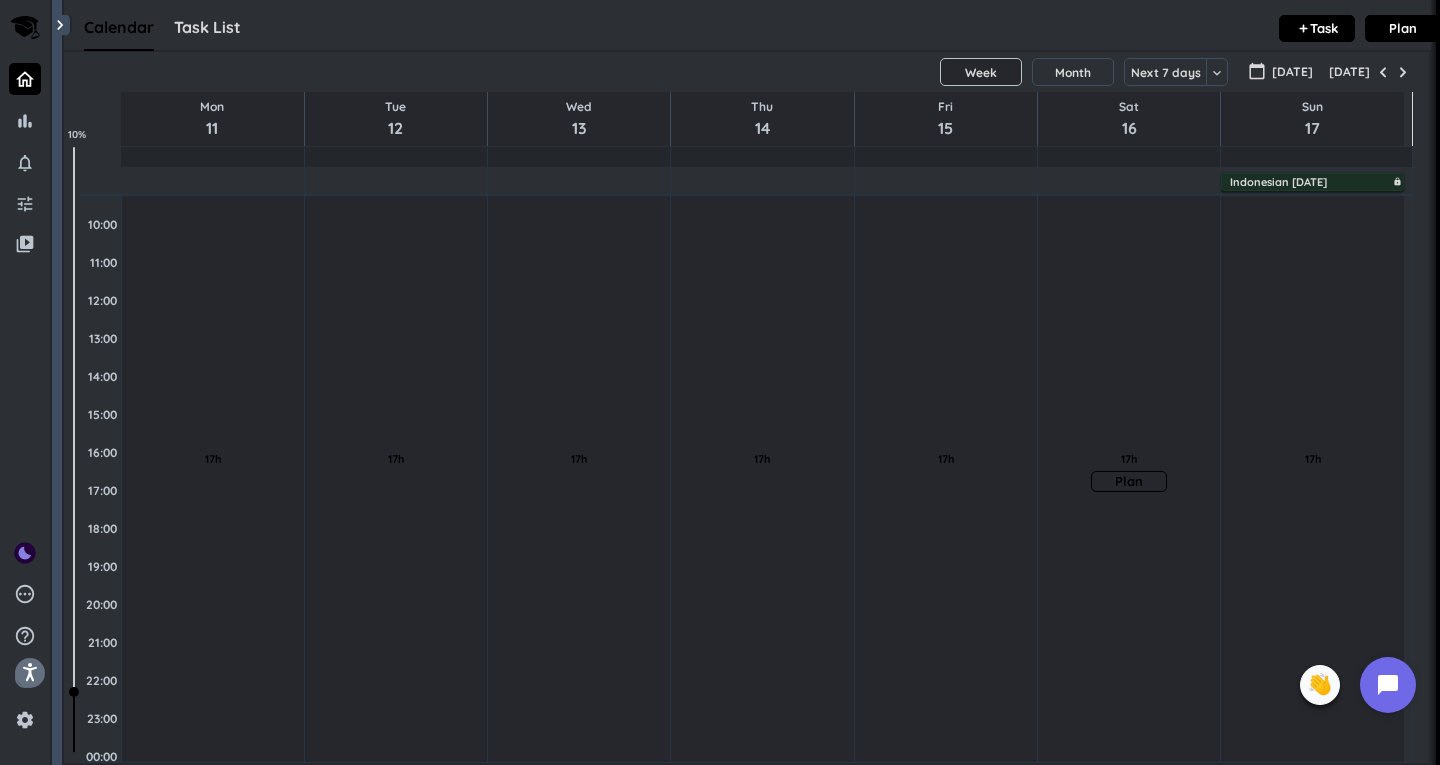 scroll, scrollTop: 145, scrollLeft: 0, axis: vertical 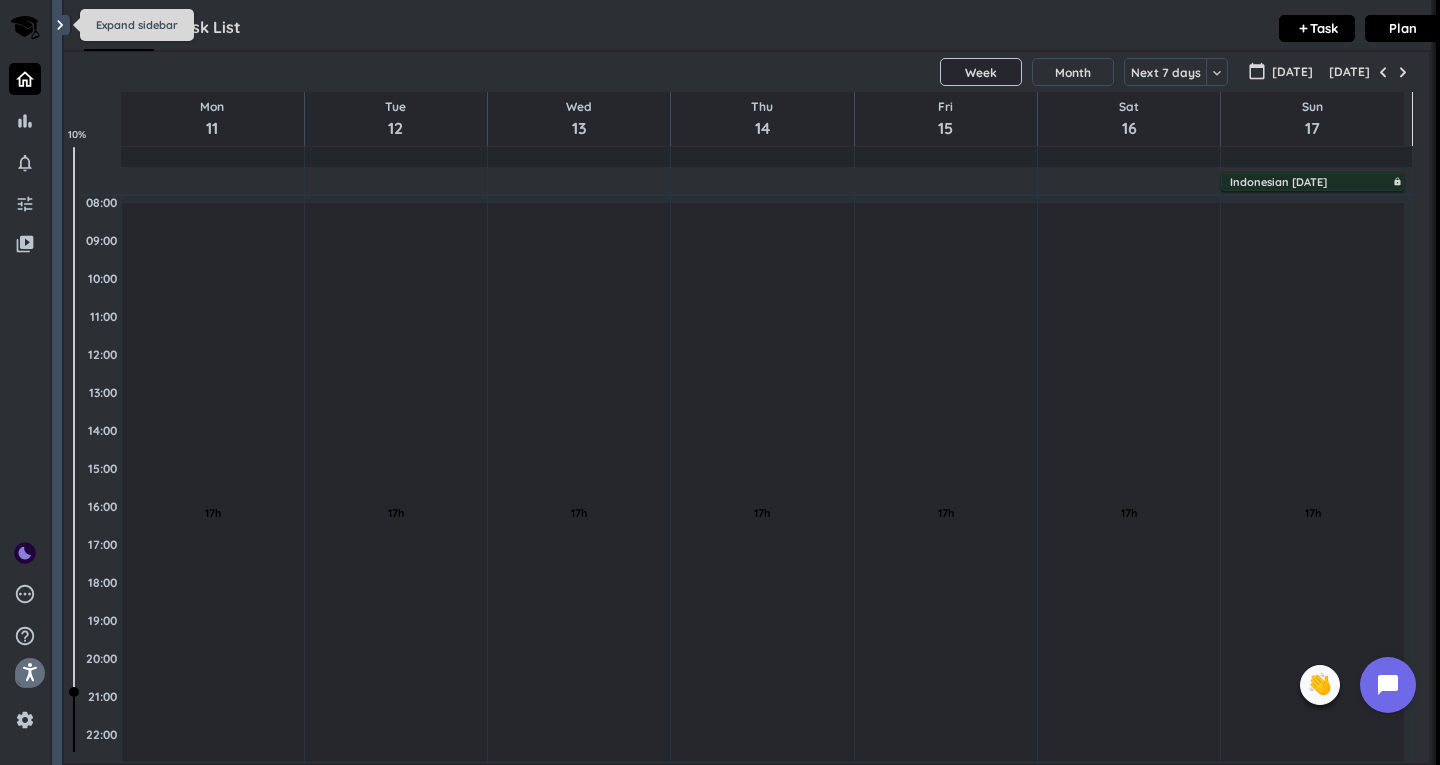 click on "chevron_right" at bounding box center [60, 25] 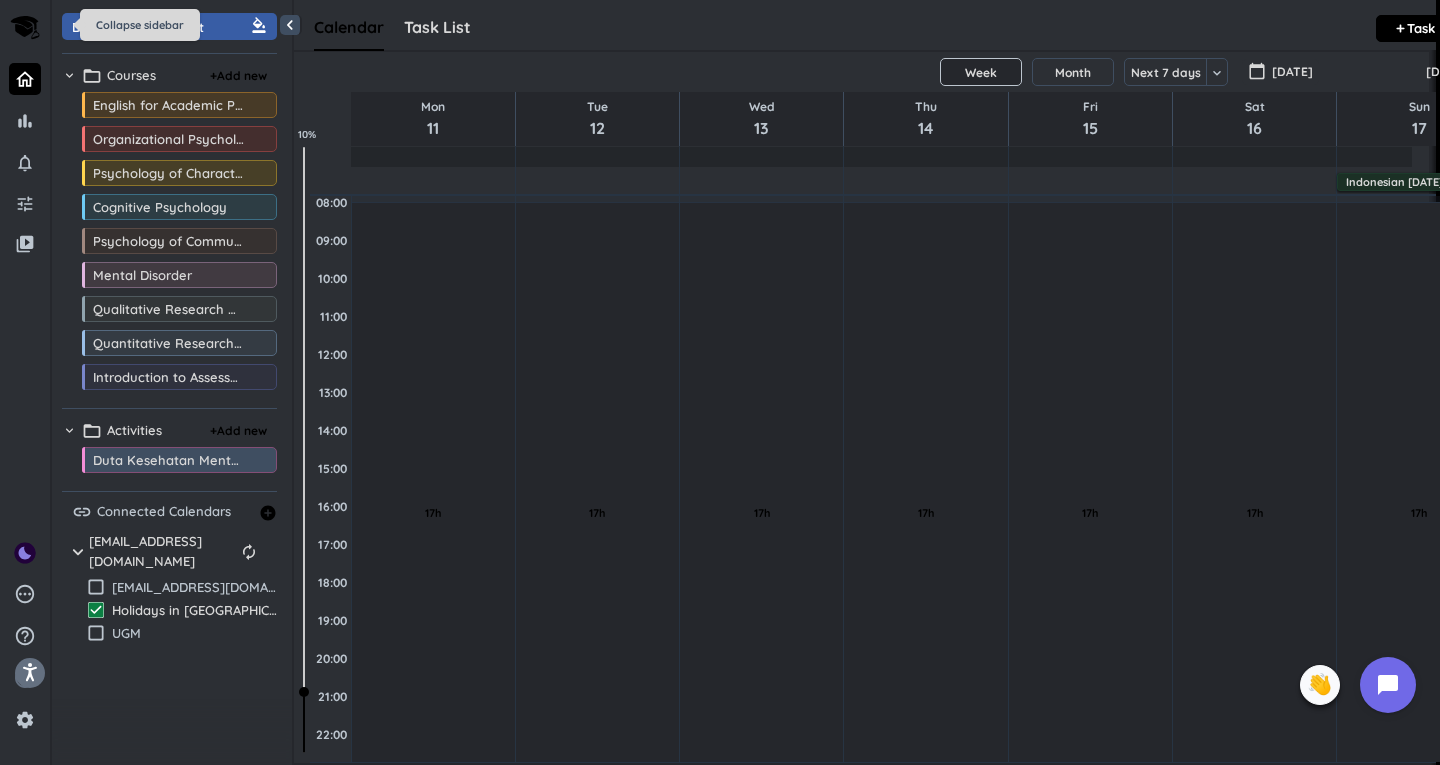 scroll, scrollTop: 42, scrollLeft: 1169, axis: both 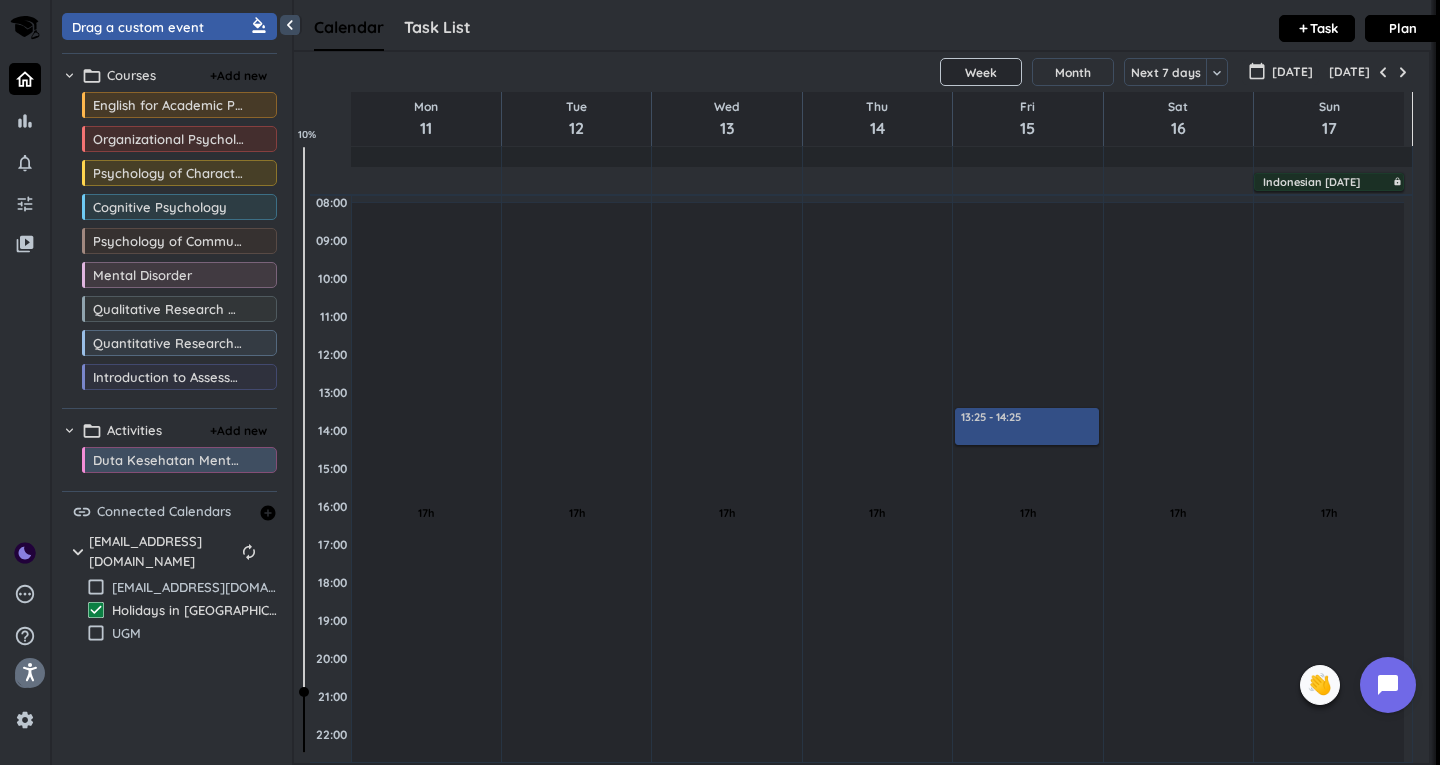 drag, startPoint x: 164, startPoint y: 31, endPoint x: 1057, endPoint y: 409, distance: 969.7077 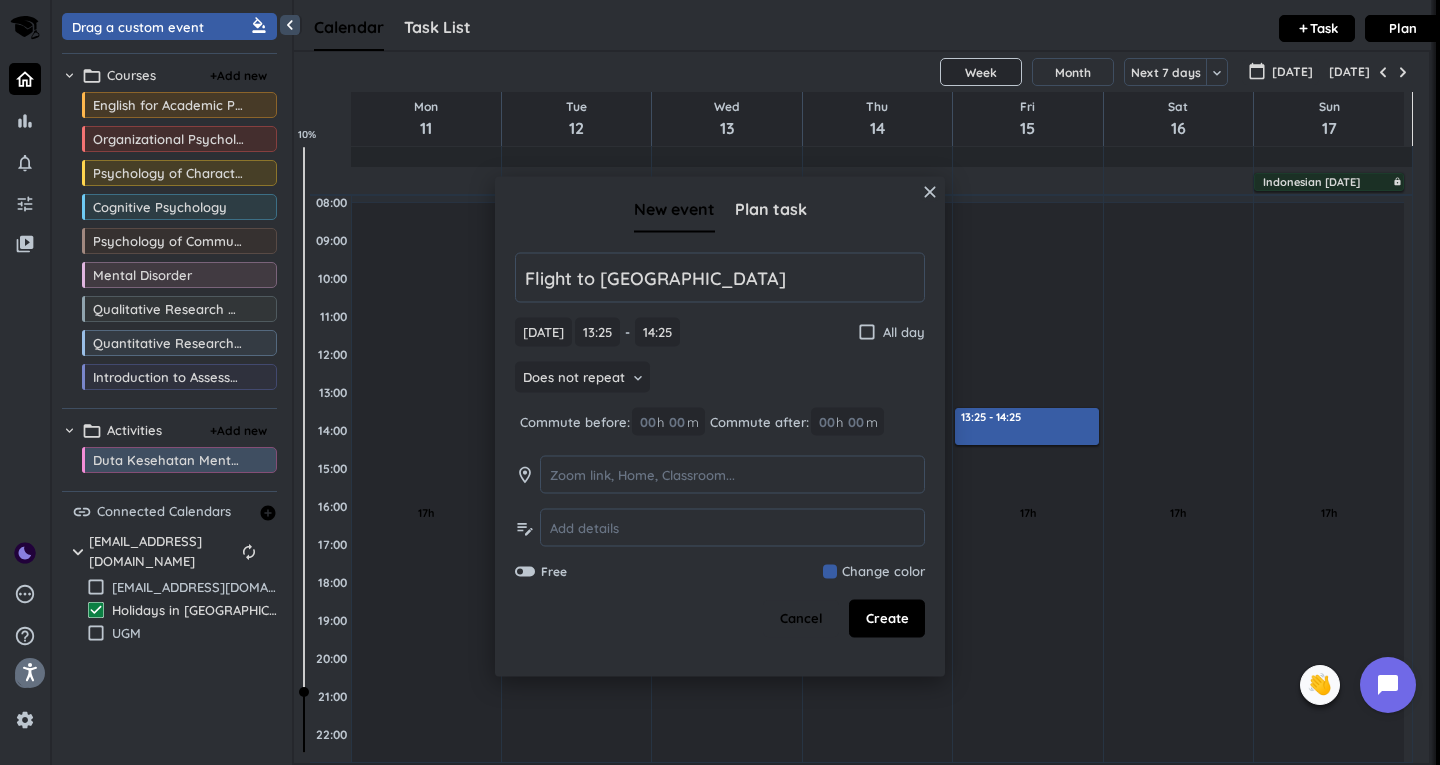 type on "Flight to [GEOGRAPHIC_DATA]" 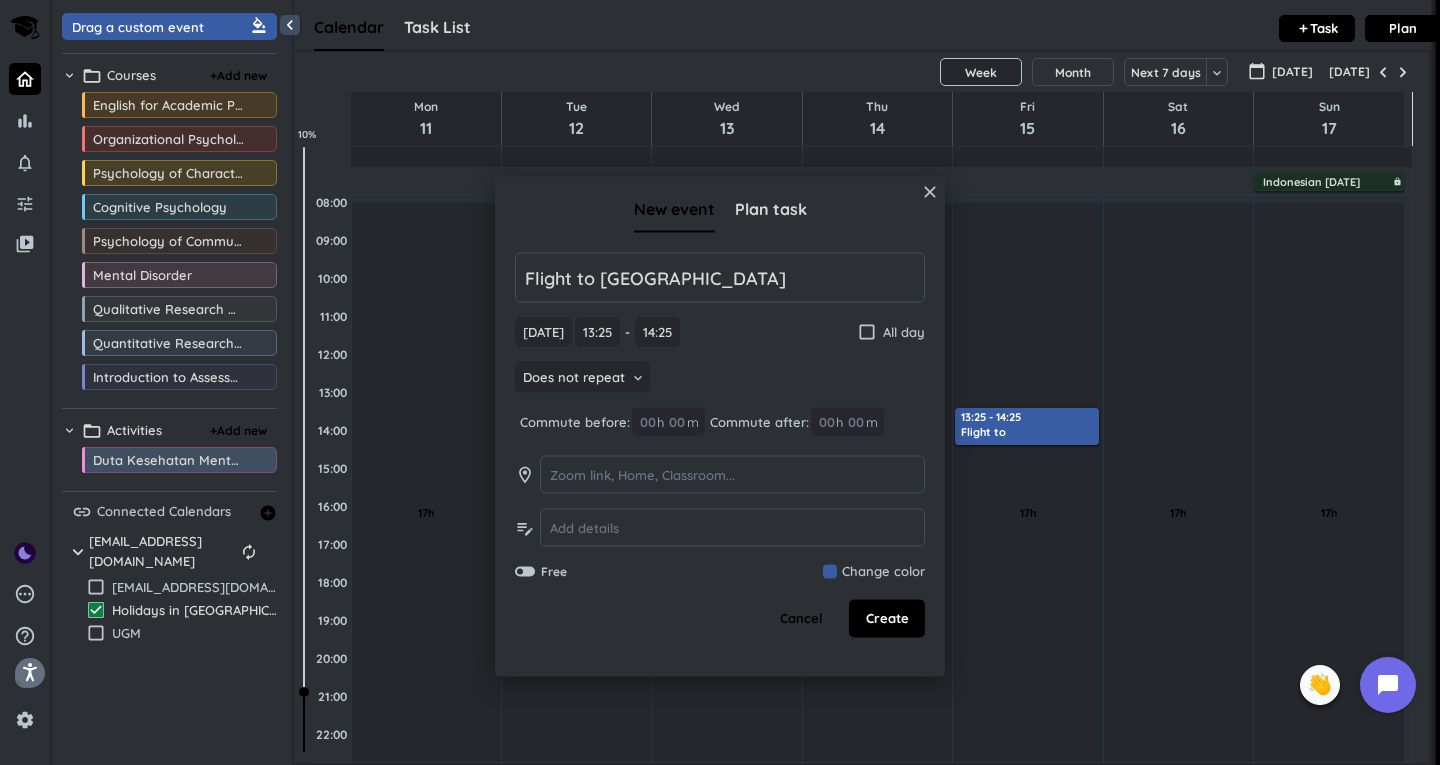 click on "Flight to jogja [DATE] [DATE]   13:25 13:25 - 14:25 14:25 check_box_outline_blank All day Does not repeat keyboard_arrow_down Commute before: 00 h 00 m Commute after: 00 h 00 m room edit_note Free Change color" at bounding box center (720, 417) 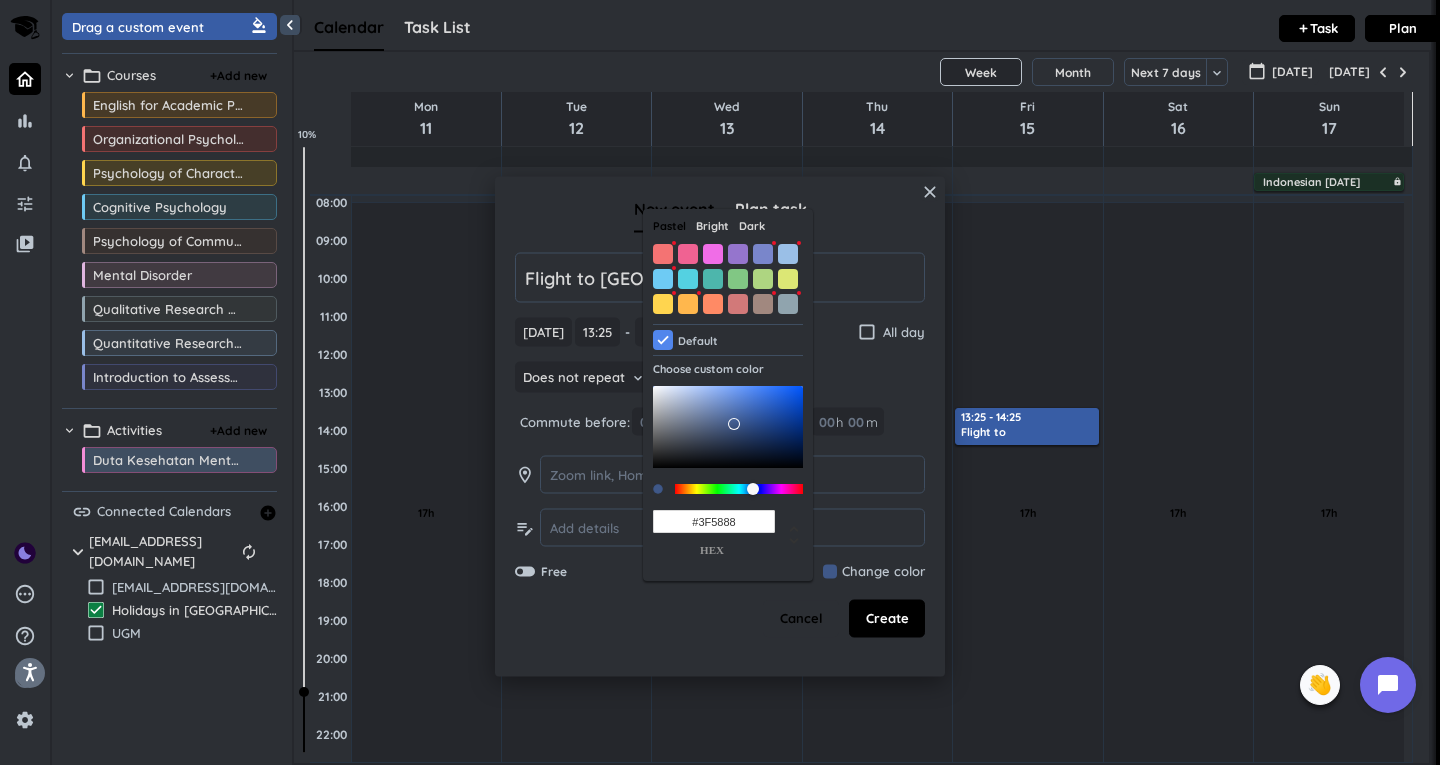 type on "#000000" 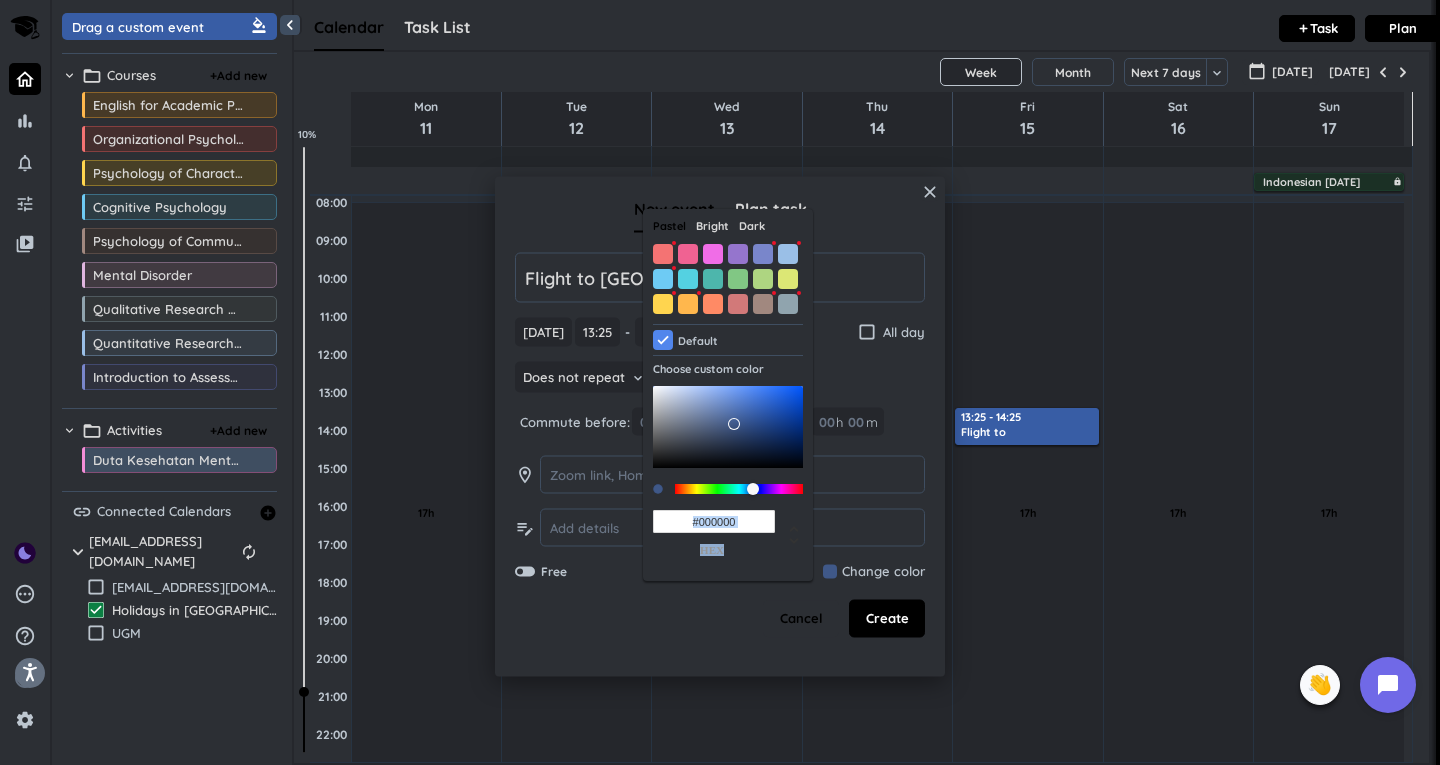 drag, startPoint x: 734, startPoint y: 424, endPoint x: 757, endPoint y: 554, distance: 132.01894 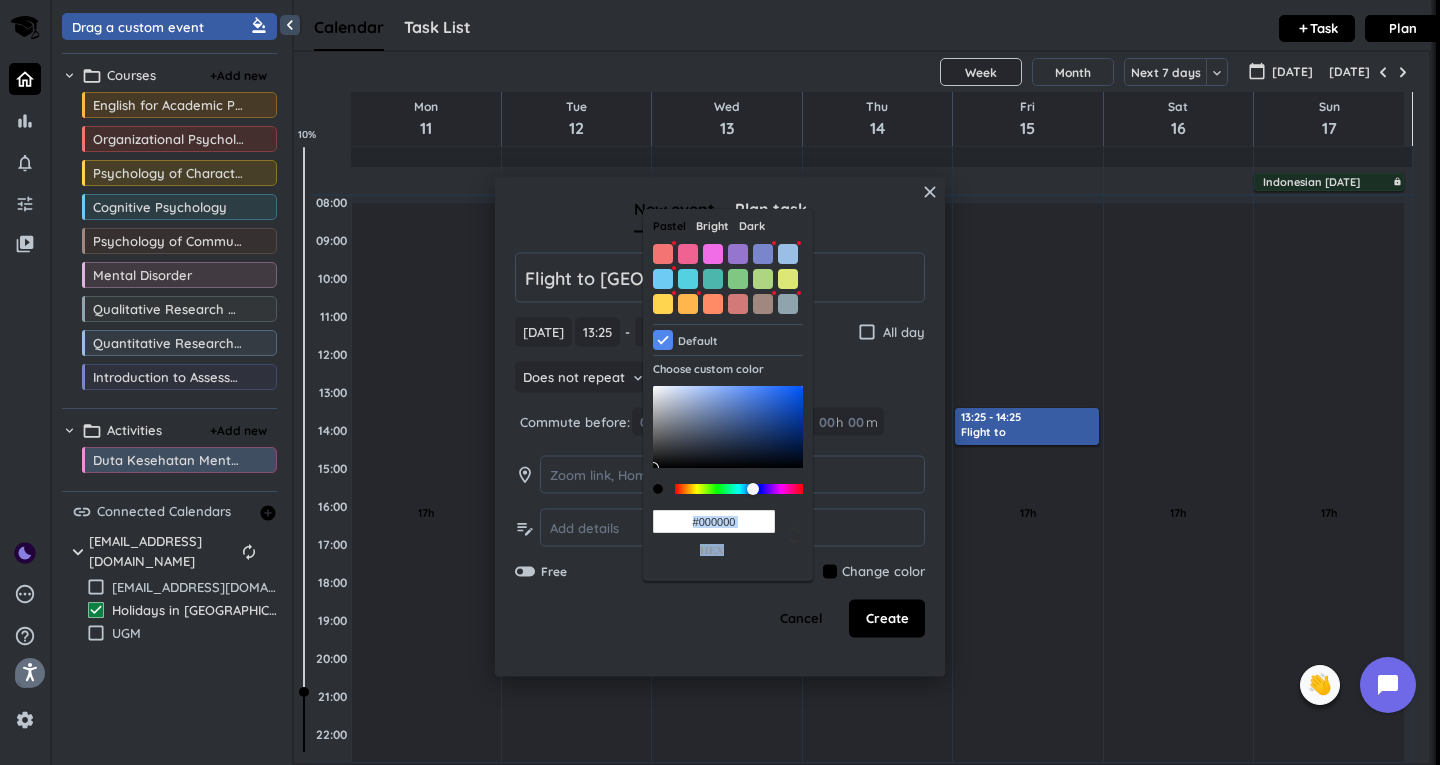 click on "Cancel Create" at bounding box center [720, 619] 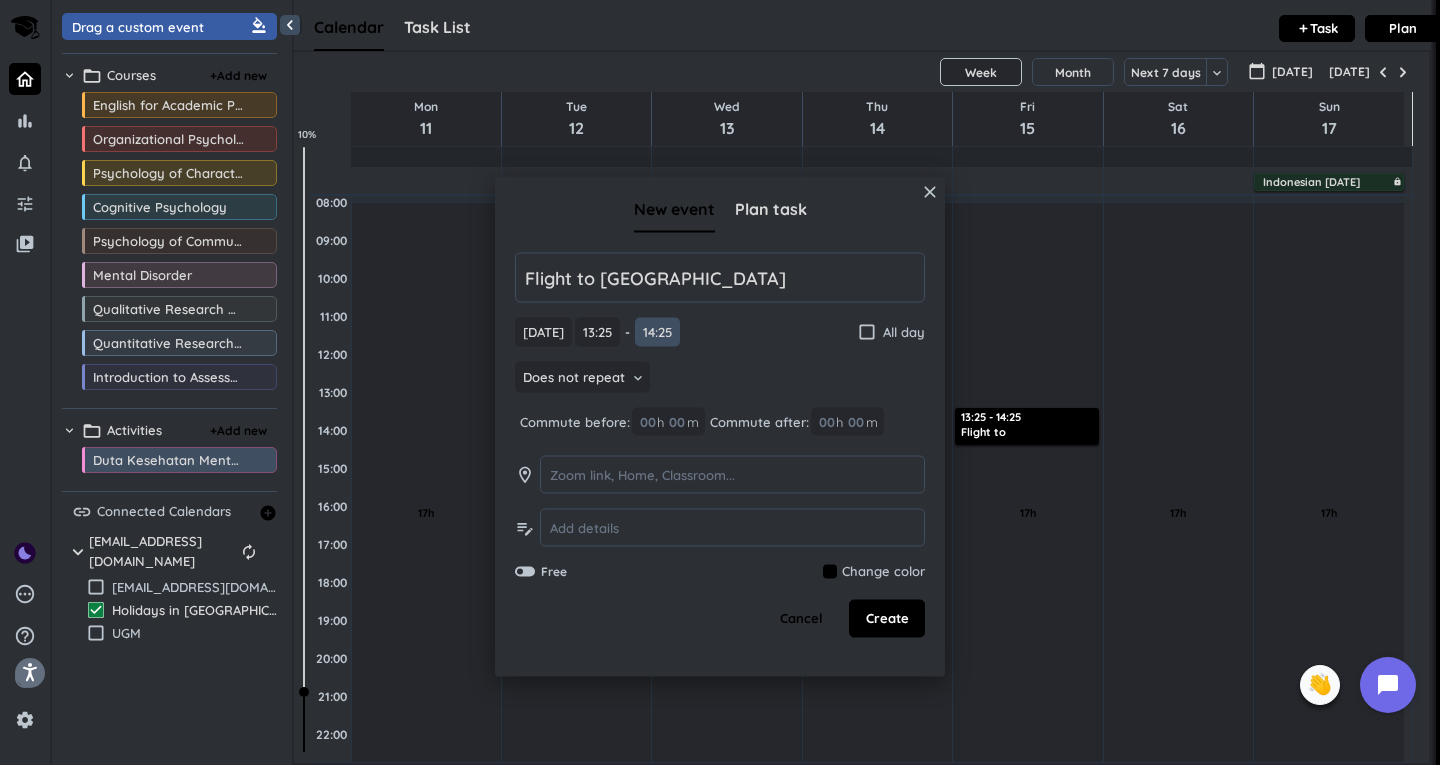 click on "14:25" at bounding box center [657, 332] 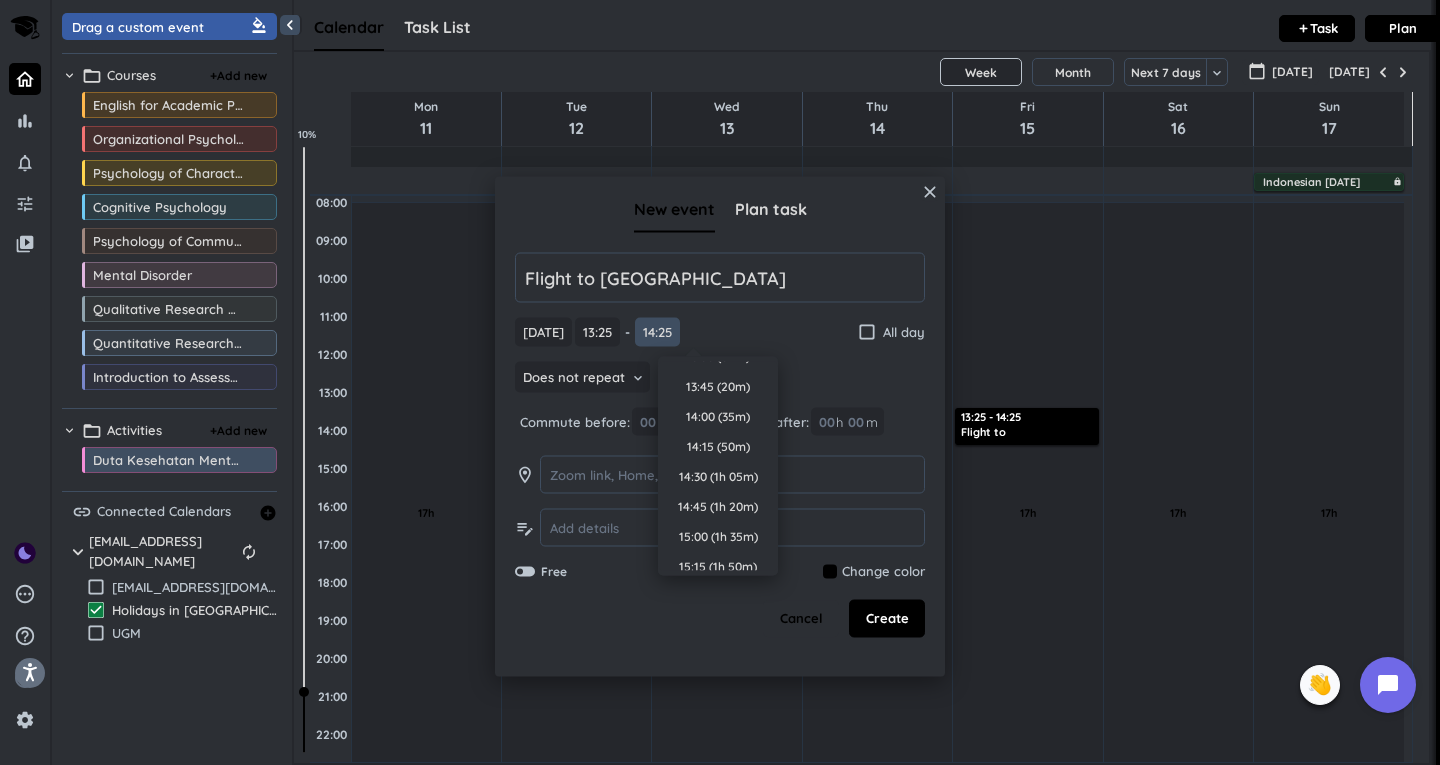 scroll, scrollTop: 0, scrollLeft: 0, axis: both 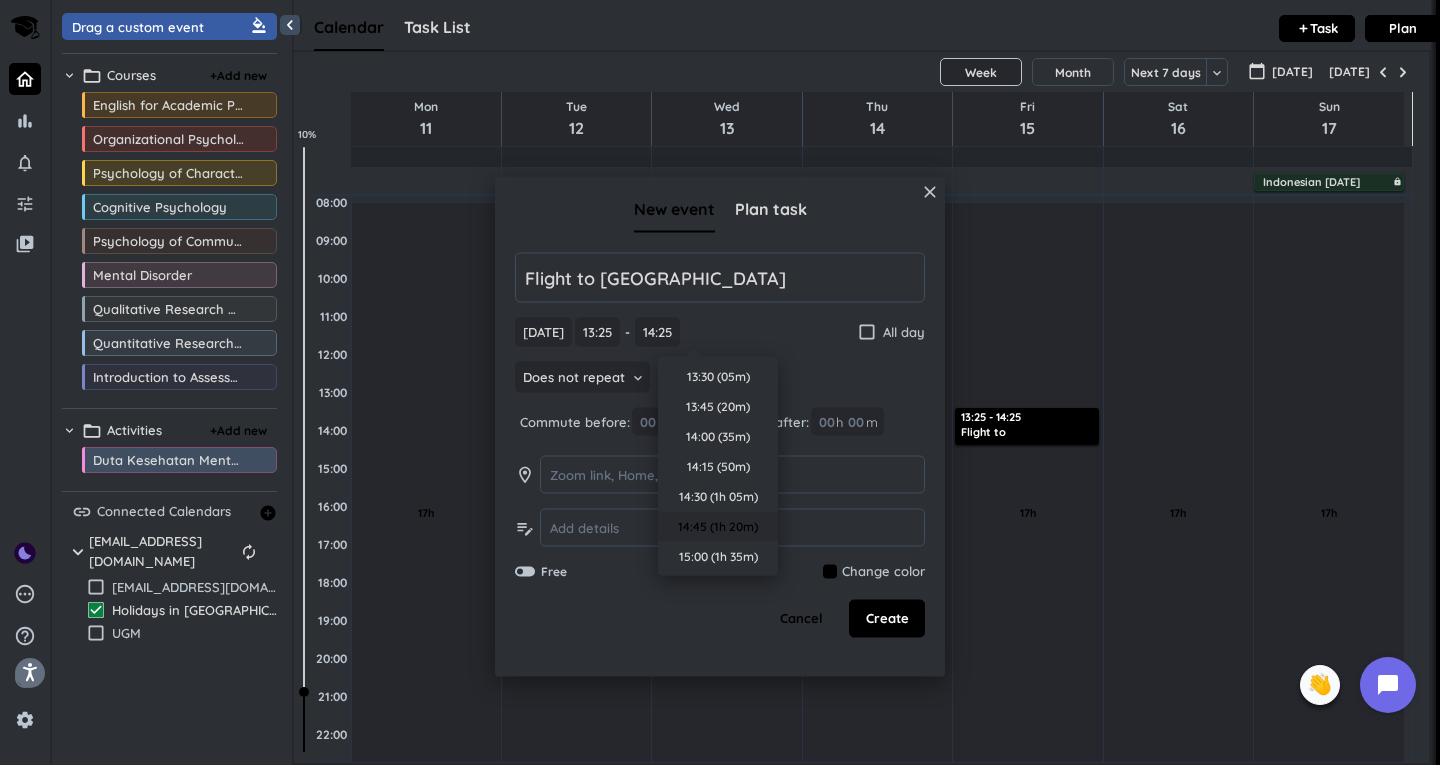 click on "14:45 (1h 20m)" at bounding box center (718, 527) 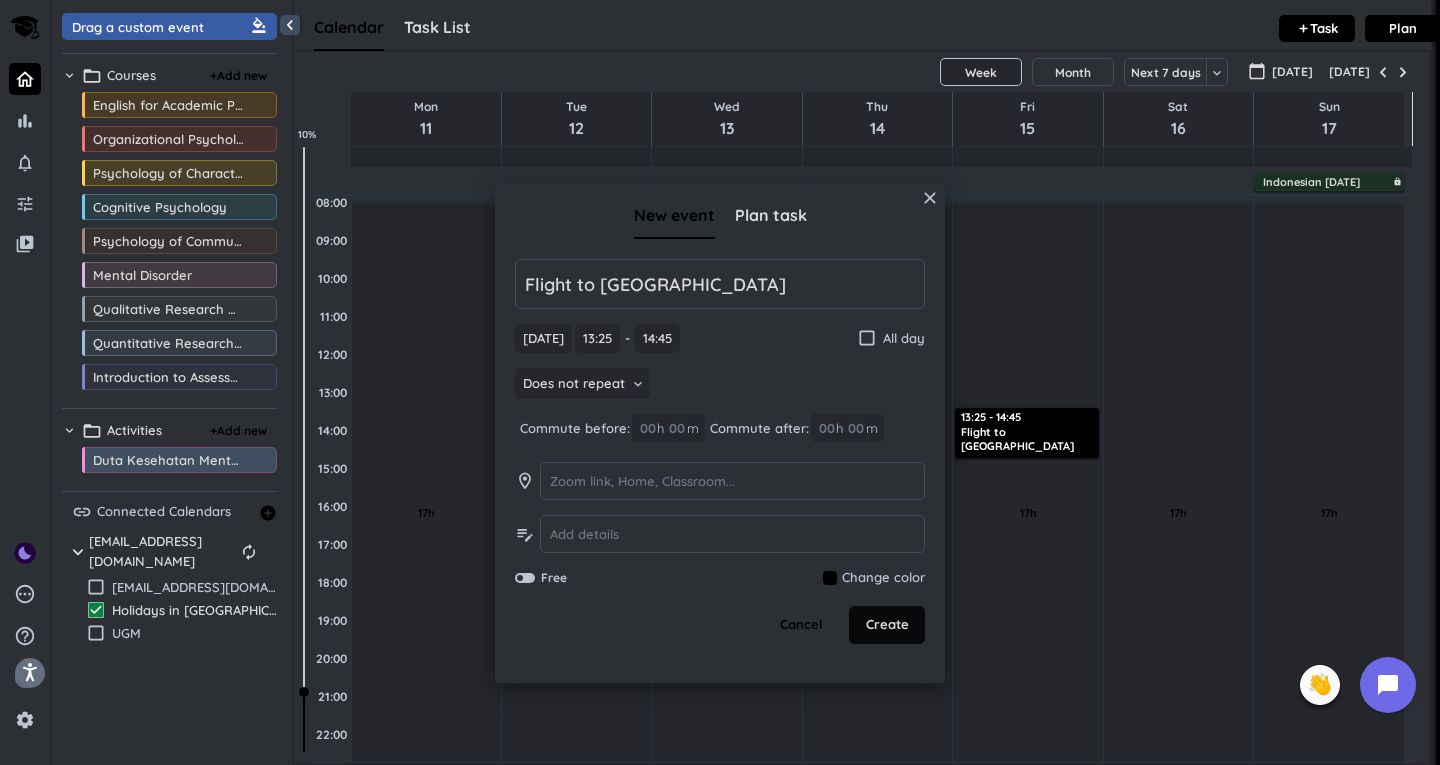 click on "Create" at bounding box center [887, 625] 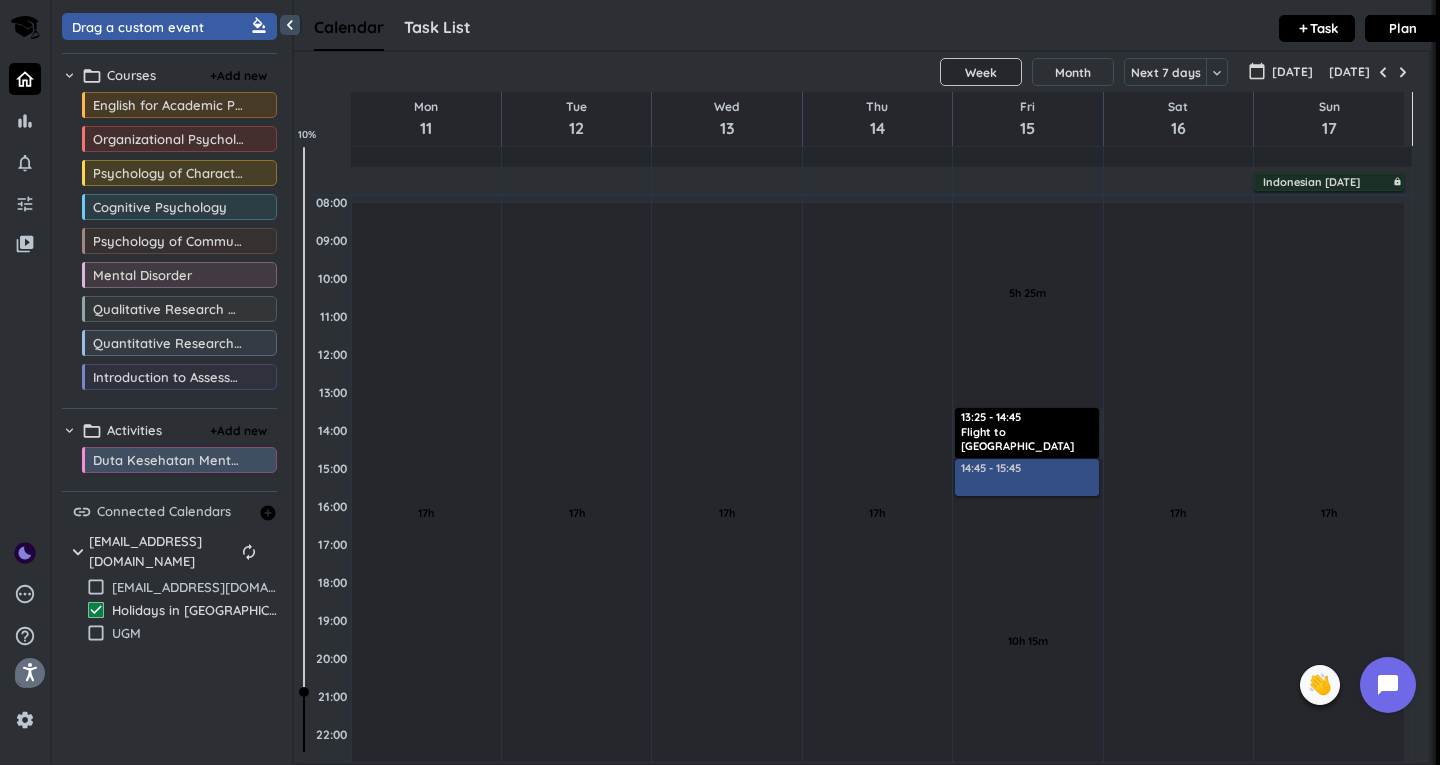 drag, startPoint x: 201, startPoint y: 32, endPoint x: 1009, endPoint y: 462, distance: 915.2945 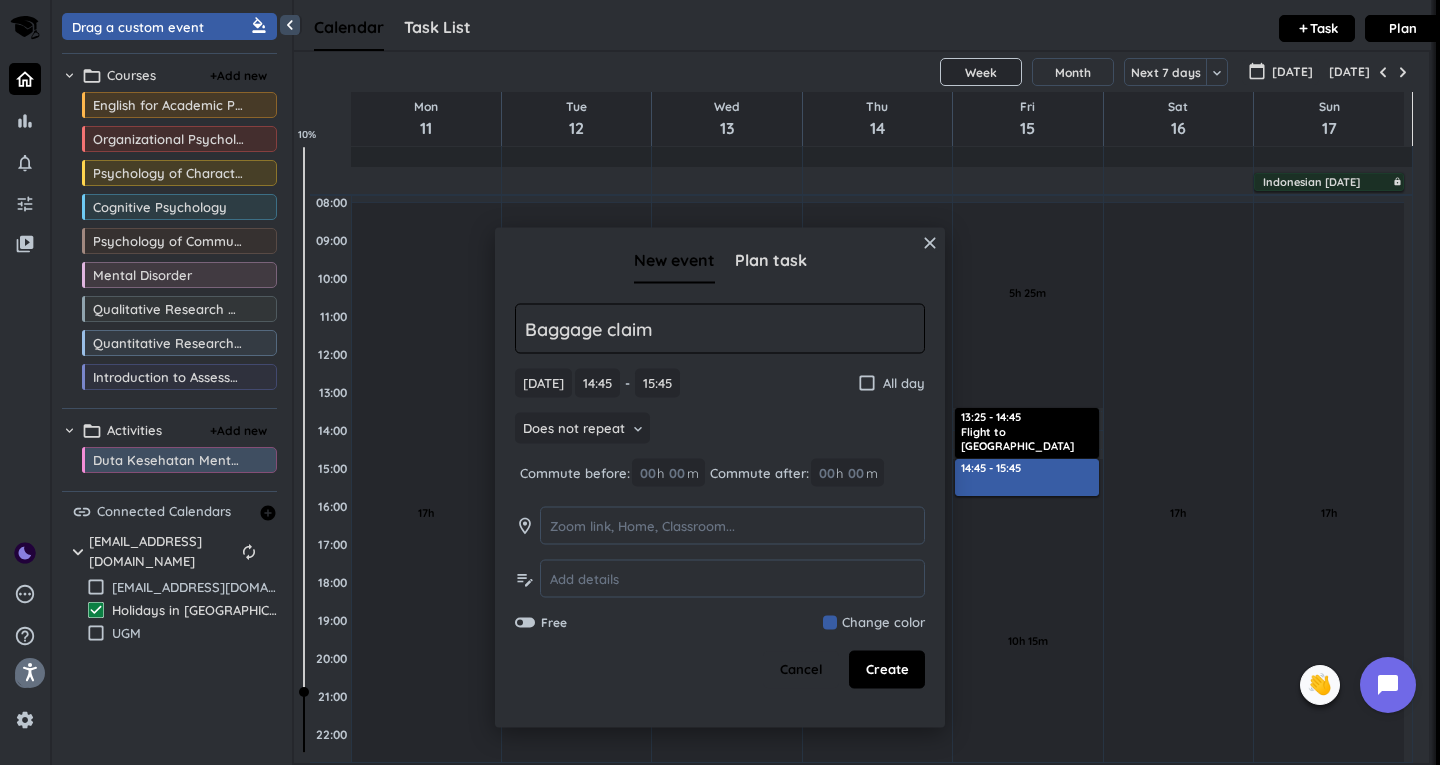 type on "Baggage claim" 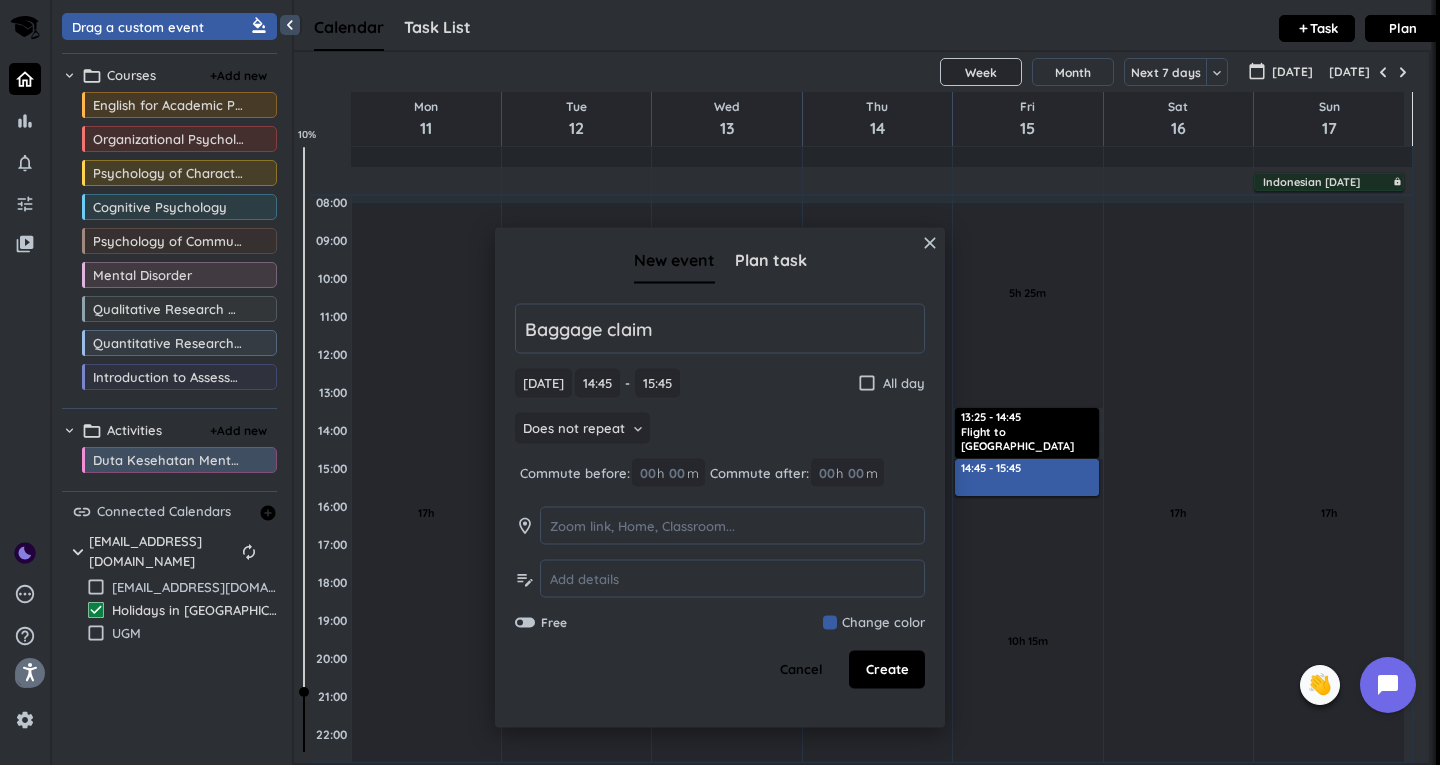 click on "Baggage claim [DATE] [DATE]   14:45 14:45 - 15:45 15:45 check_box_outline_blank All day Does not repeat keyboard_arrow_down Commute before: 00 h 00 m Commute after: 00 h 00 m room edit_note Free Change color" at bounding box center [720, 468] 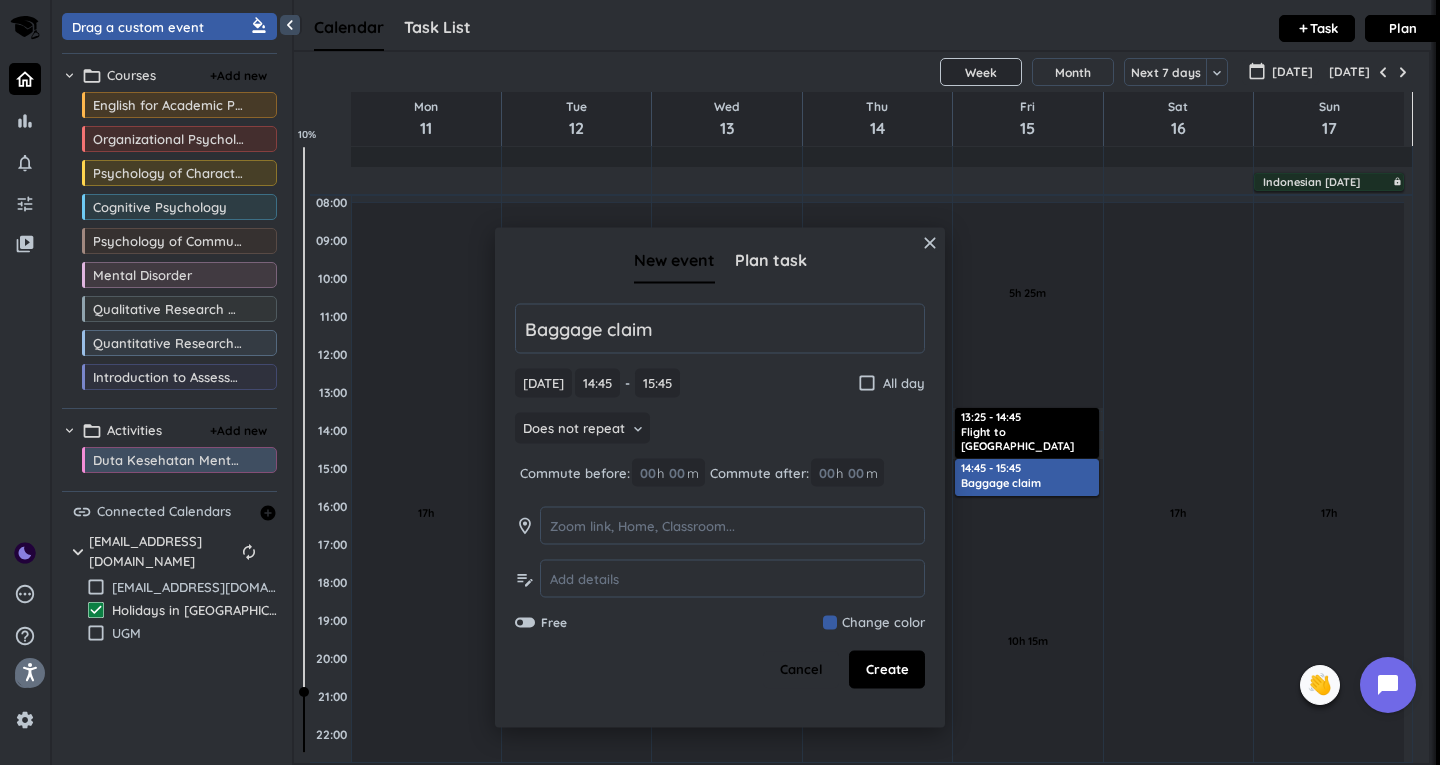 click at bounding box center (874, 623) 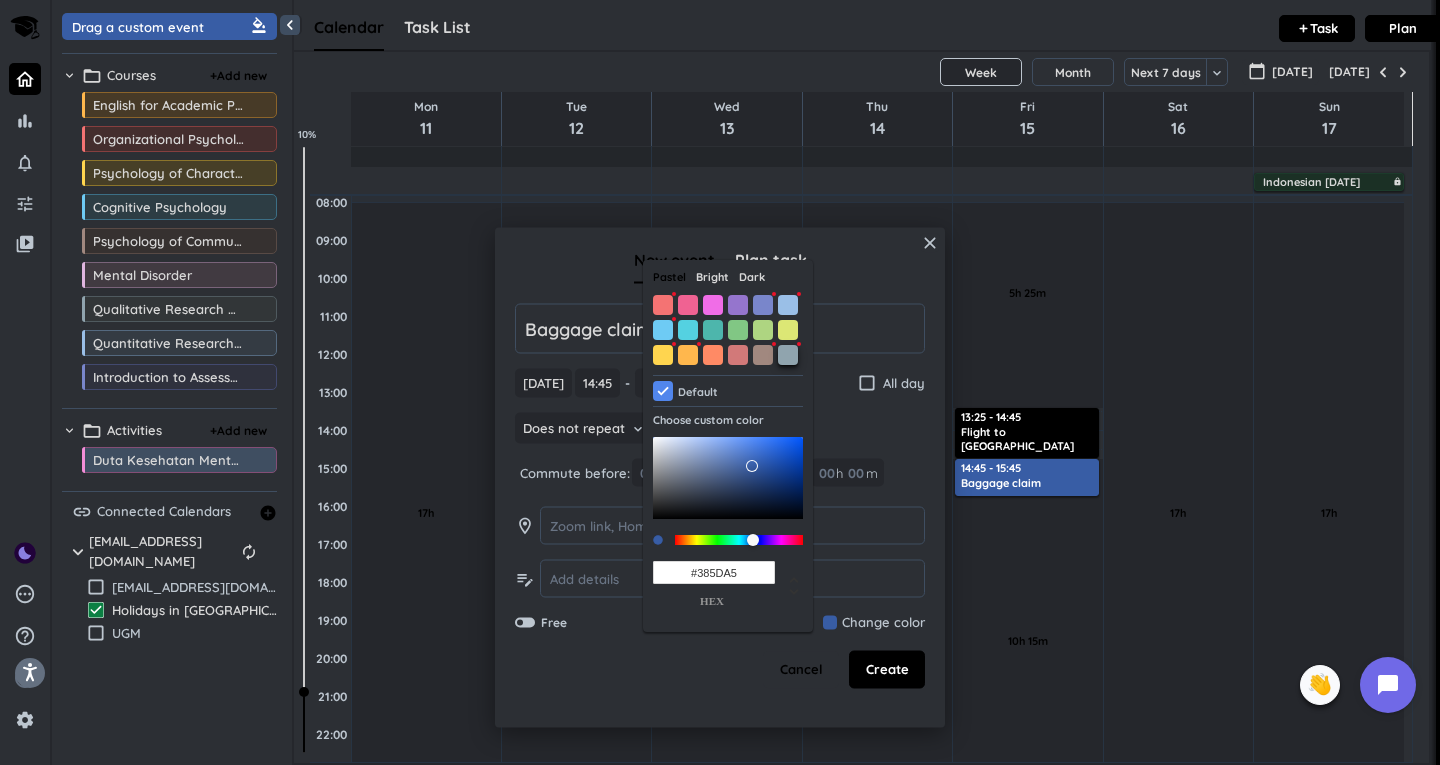 click at bounding box center [788, 355] 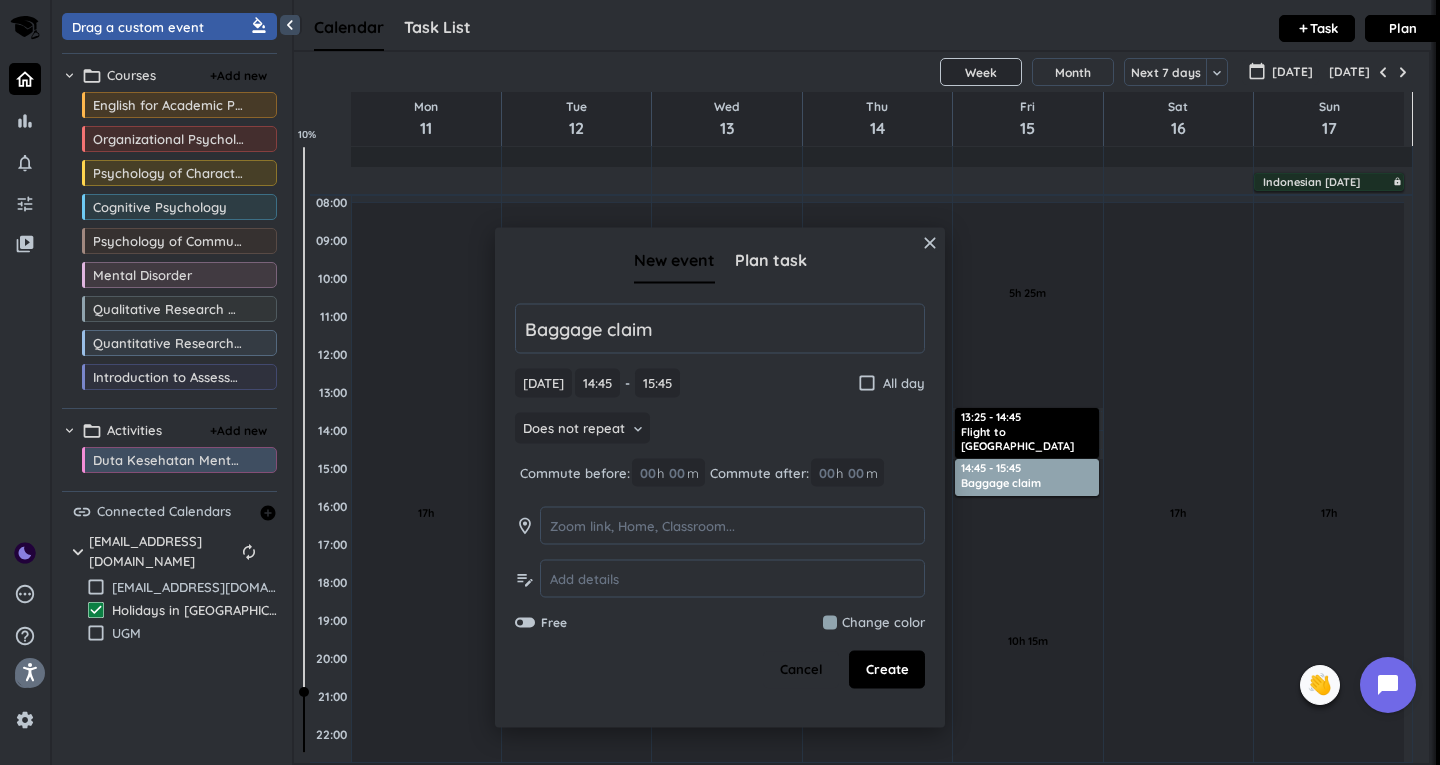 click on "Does not repeat keyboard_arrow_down" at bounding box center [720, 430] 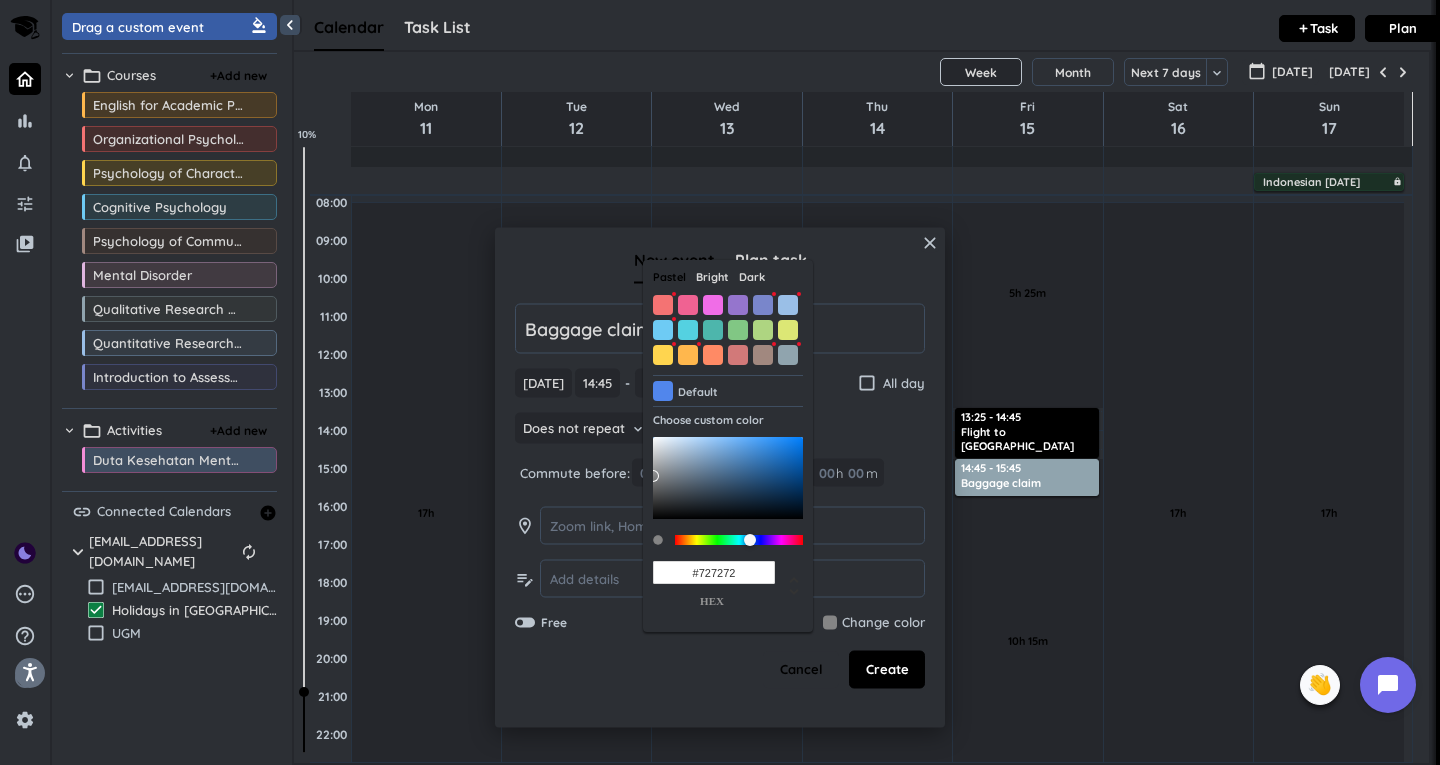 type on "#6F6F6F" 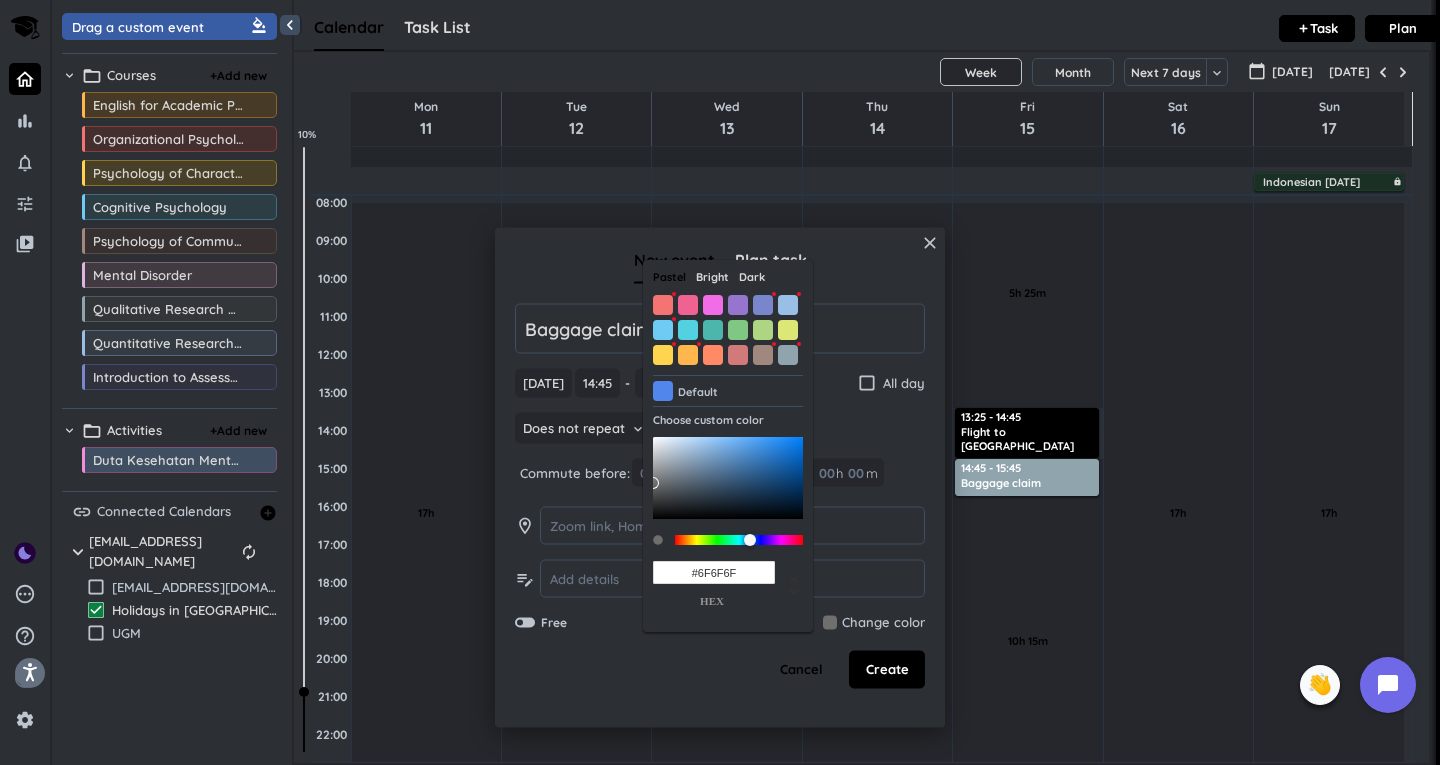 drag, startPoint x: 680, startPoint y: 458, endPoint x: 649, endPoint y: 500, distance: 52.201534 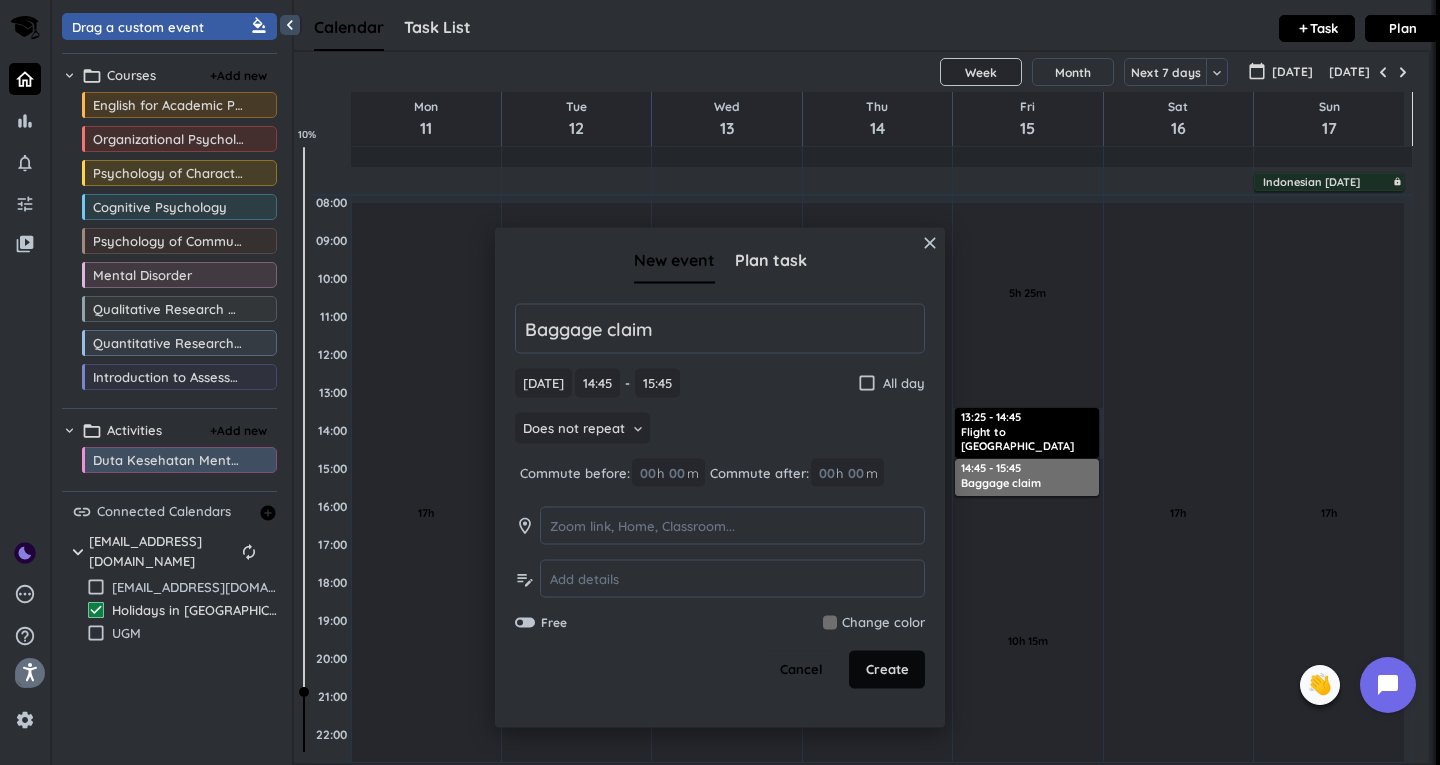 click on "Create" at bounding box center (887, 670) 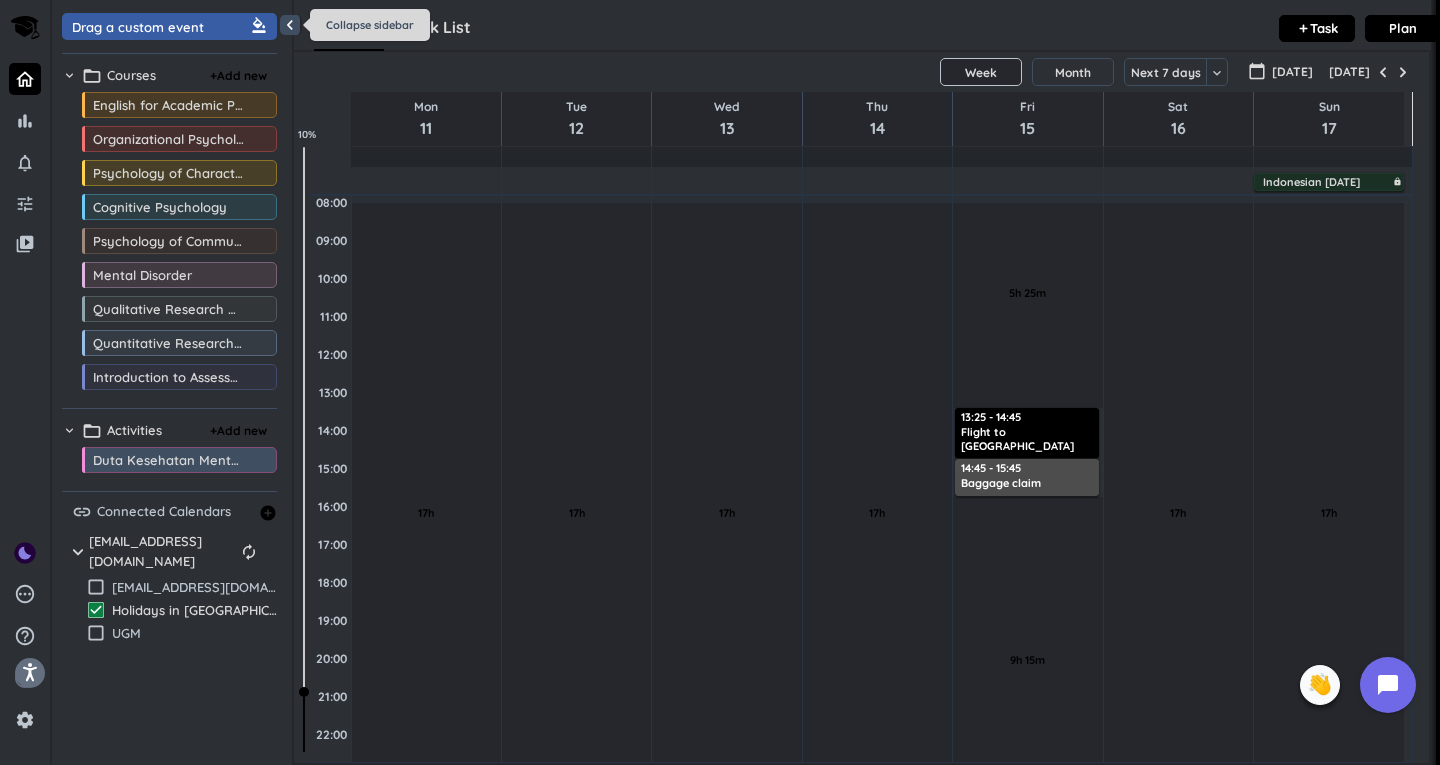 click on "chevron_left" at bounding box center (290, 25) 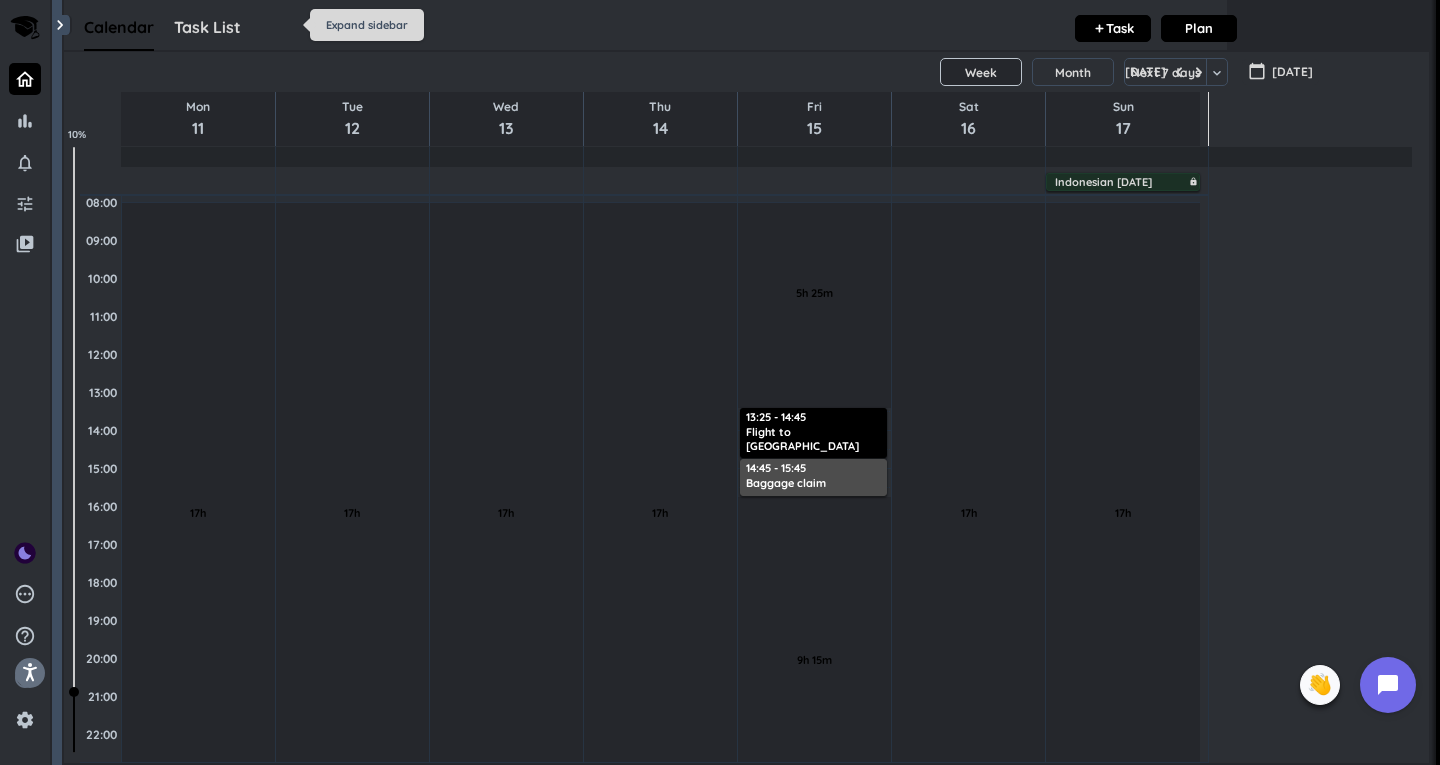 scroll, scrollTop: 1, scrollLeft: 0, axis: vertical 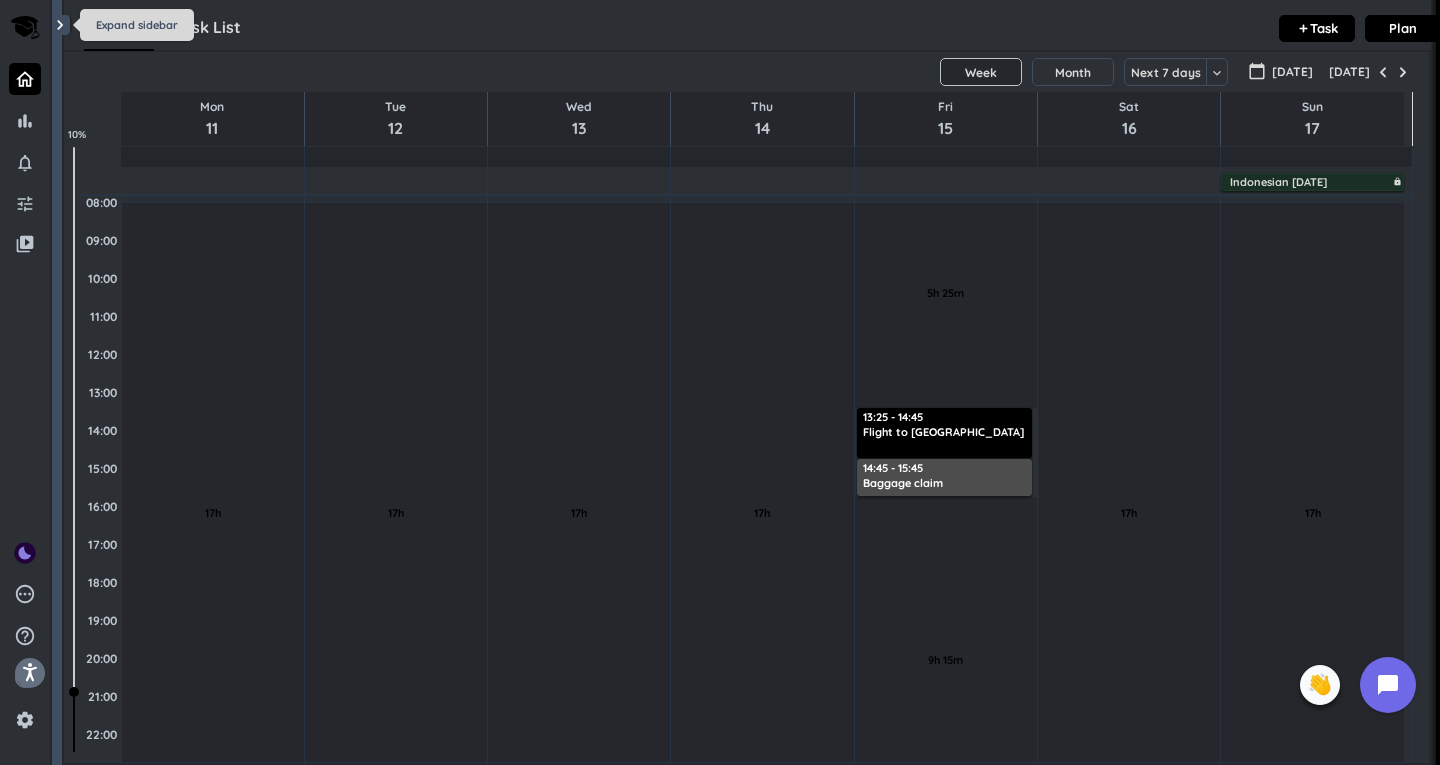 click on "chevron_right" at bounding box center [60, 25] 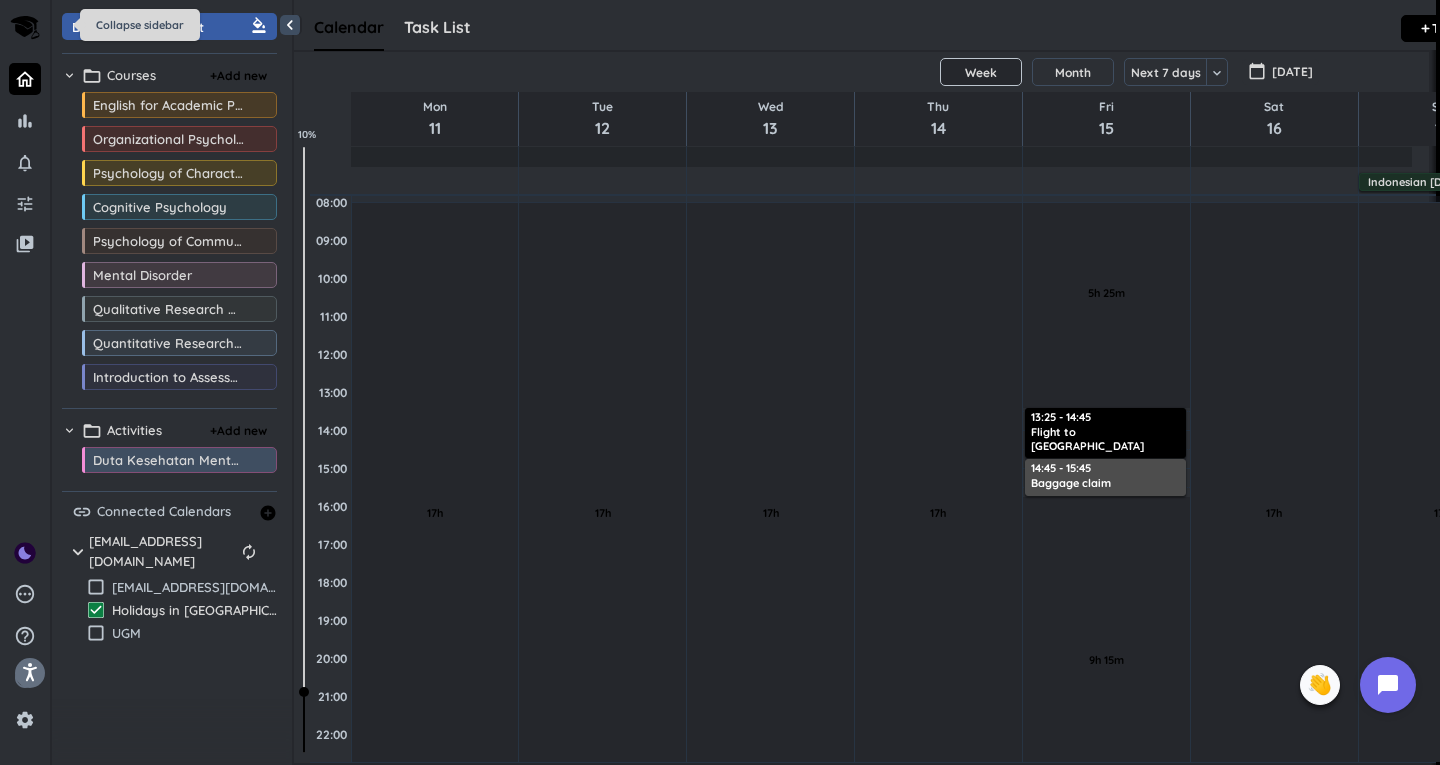 scroll, scrollTop: 42, scrollLeft: 1133, axis: both 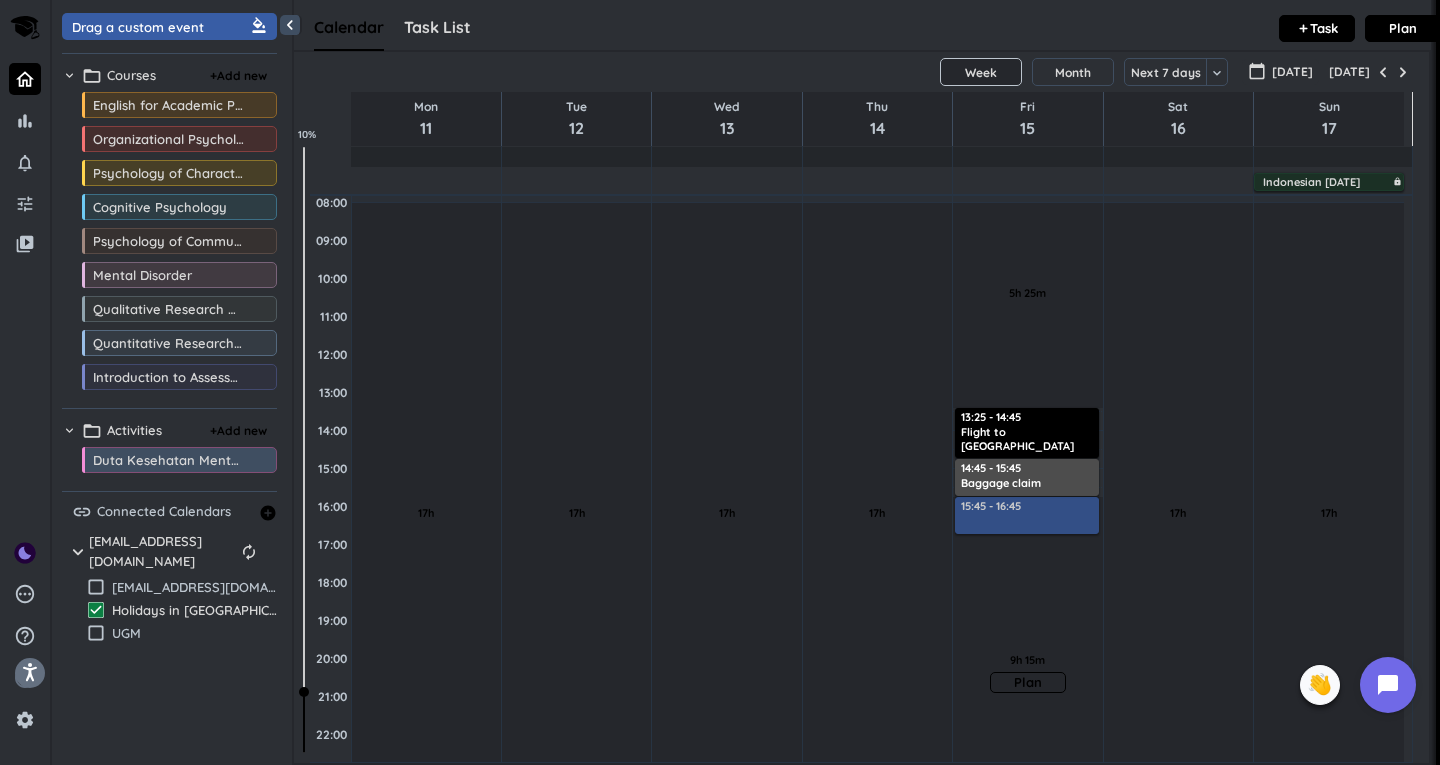 drag, startPoint x: 166, startPoint y: 32, endPoint x: 1013, endPoint y: 502, distance: 968.6635 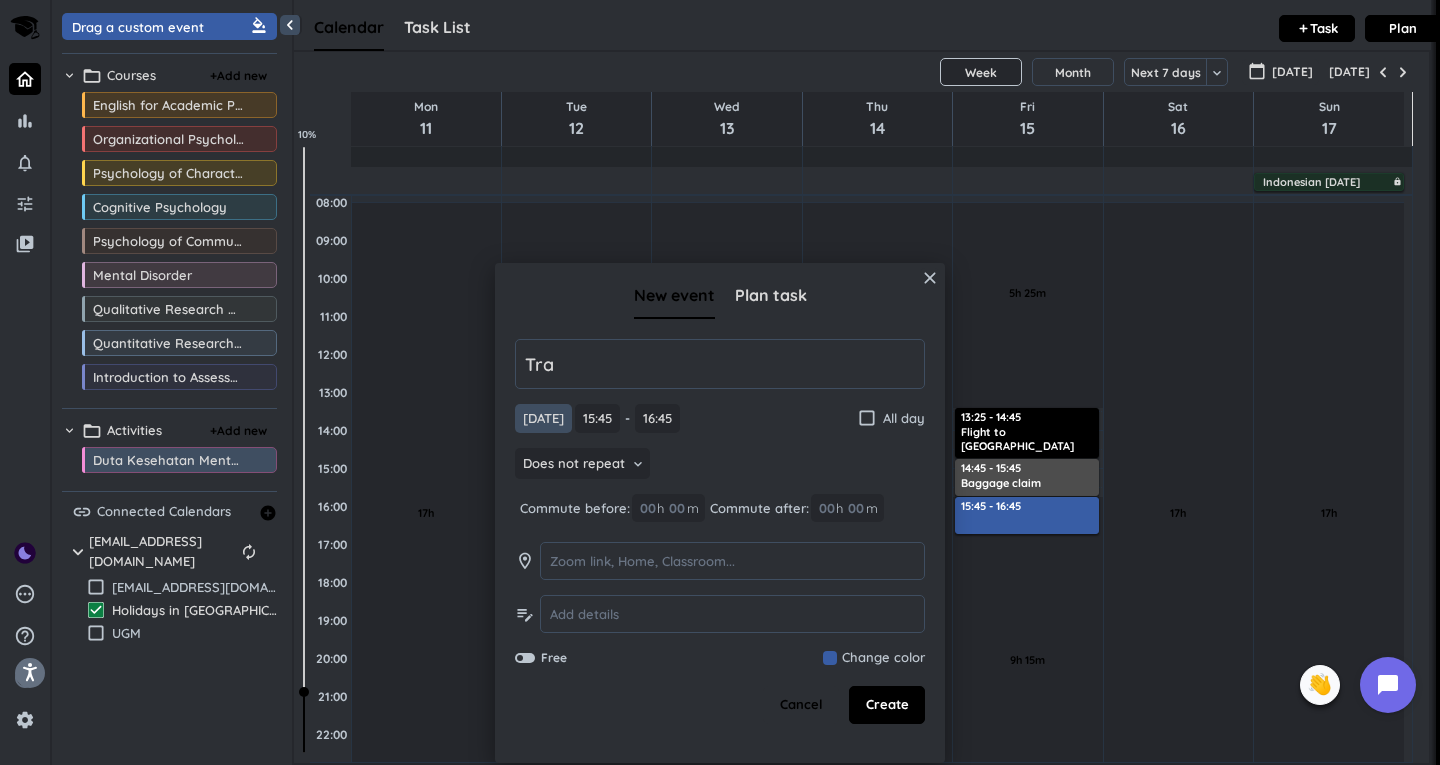 type on "Train to [GEOGRAPHIC_DATA]" 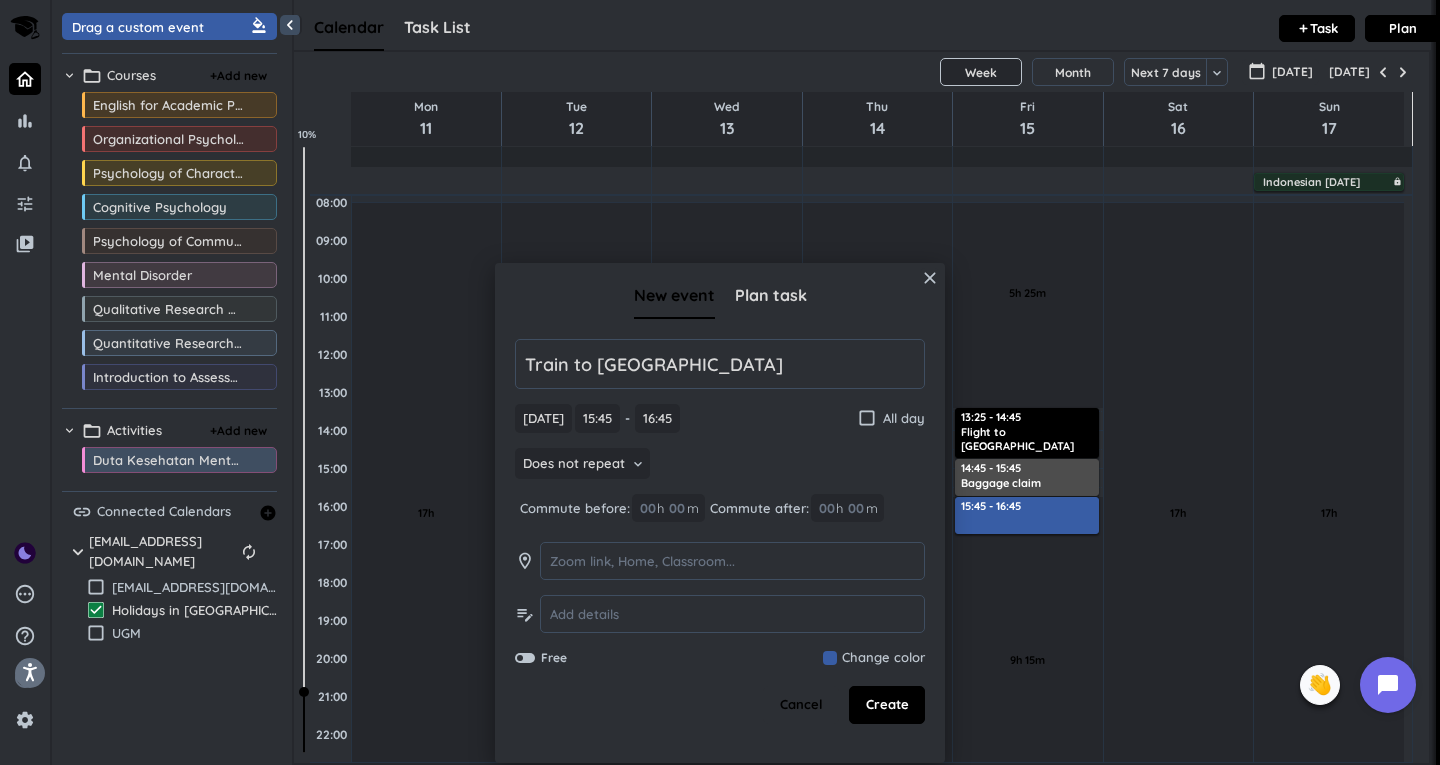 click at bounding box center (874, 658) 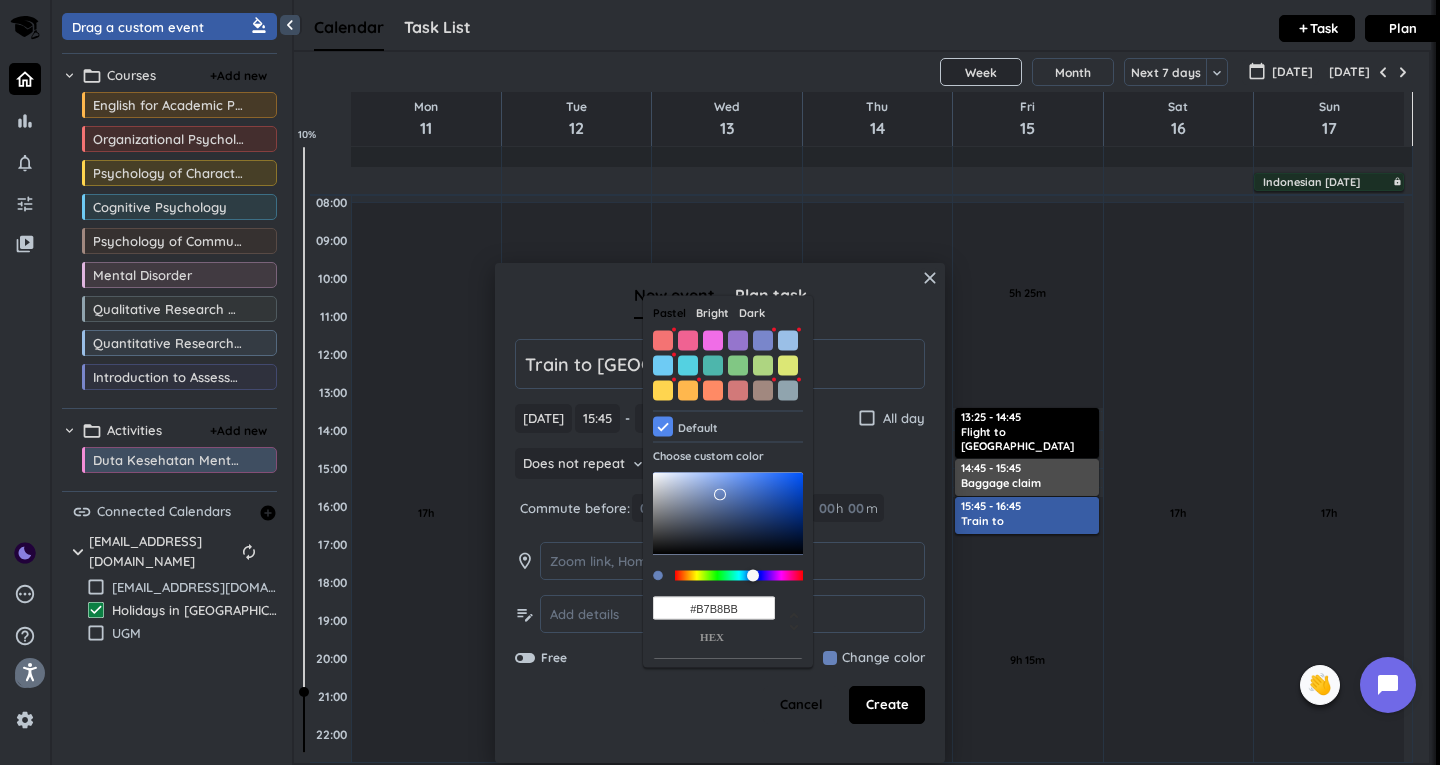 type on "#BBBBBB" 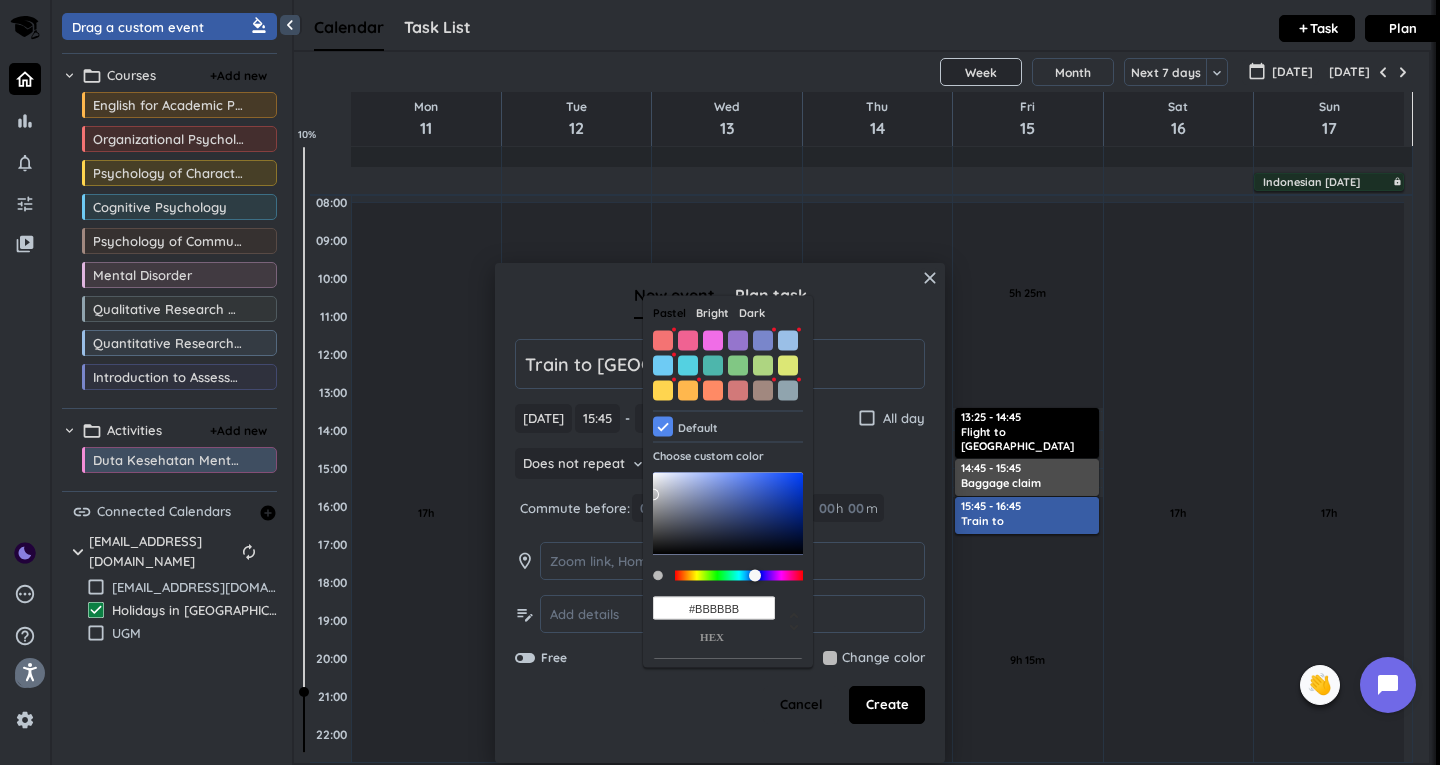 drag, startPoint x: 730, startPoint y: 495, endPoint x: 645, endPoint y: 495, distance: 85 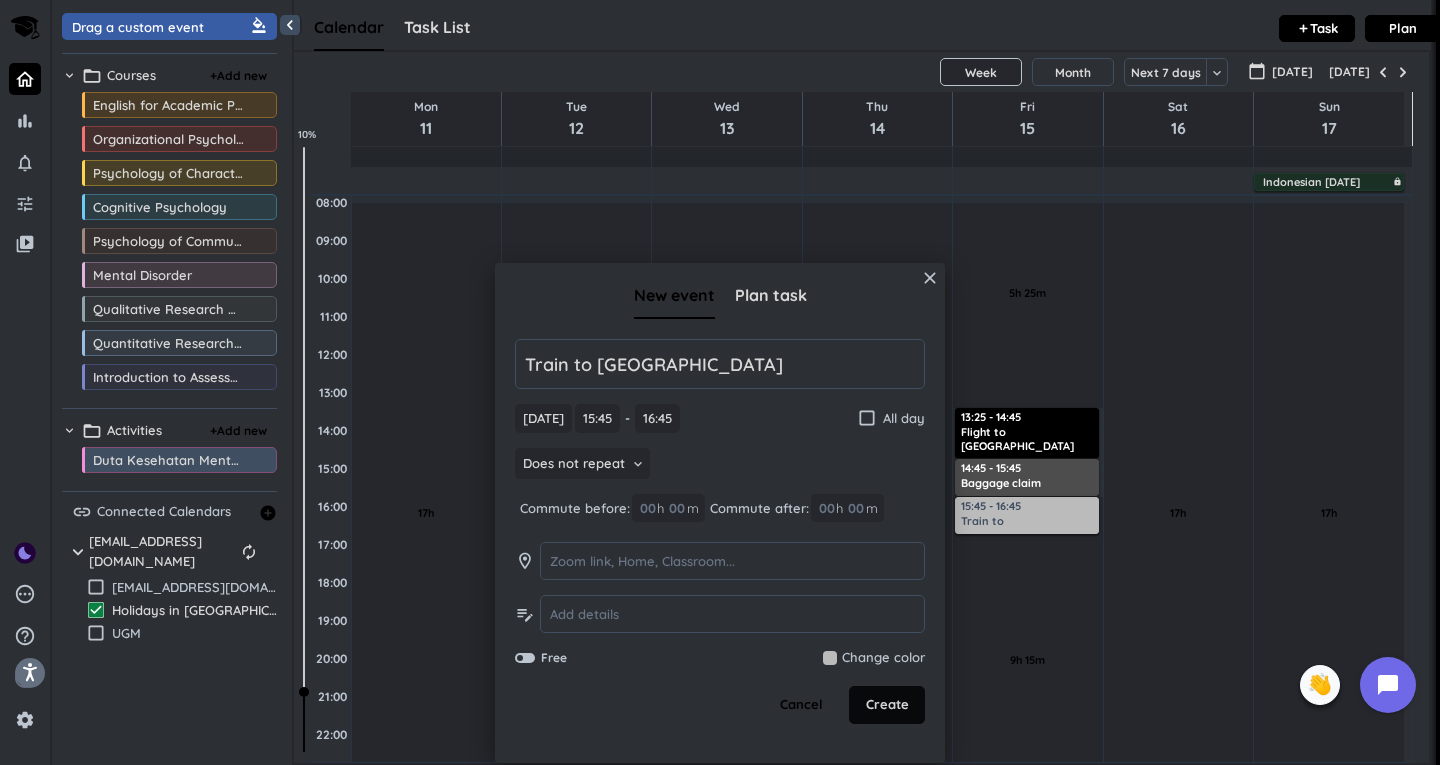 click on "Create" at bounding box center [887, 705] 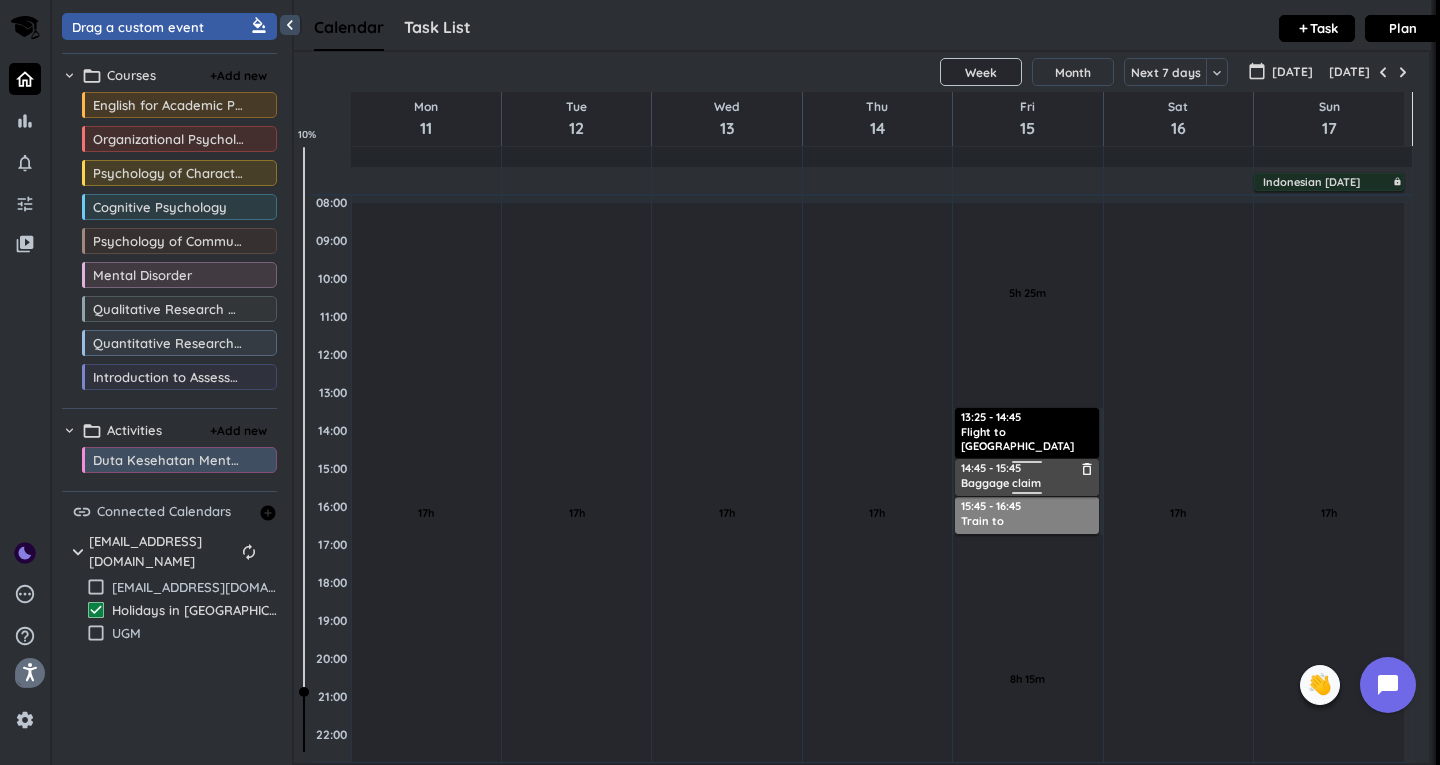 click on "5h 25m Past due Plan 8h 15m Past due Plan Adjust Awake Time Adjust Awake Time 13:25 - 14:45 Flight to jogja delete_outline 14:45 - 15:45 Baggage claim delete_outline 15:45 - 16:45 Train to kos delete_outline 14:45 - 15:45 Baggage claim delete_outline" at bounding box center [1027, 506] 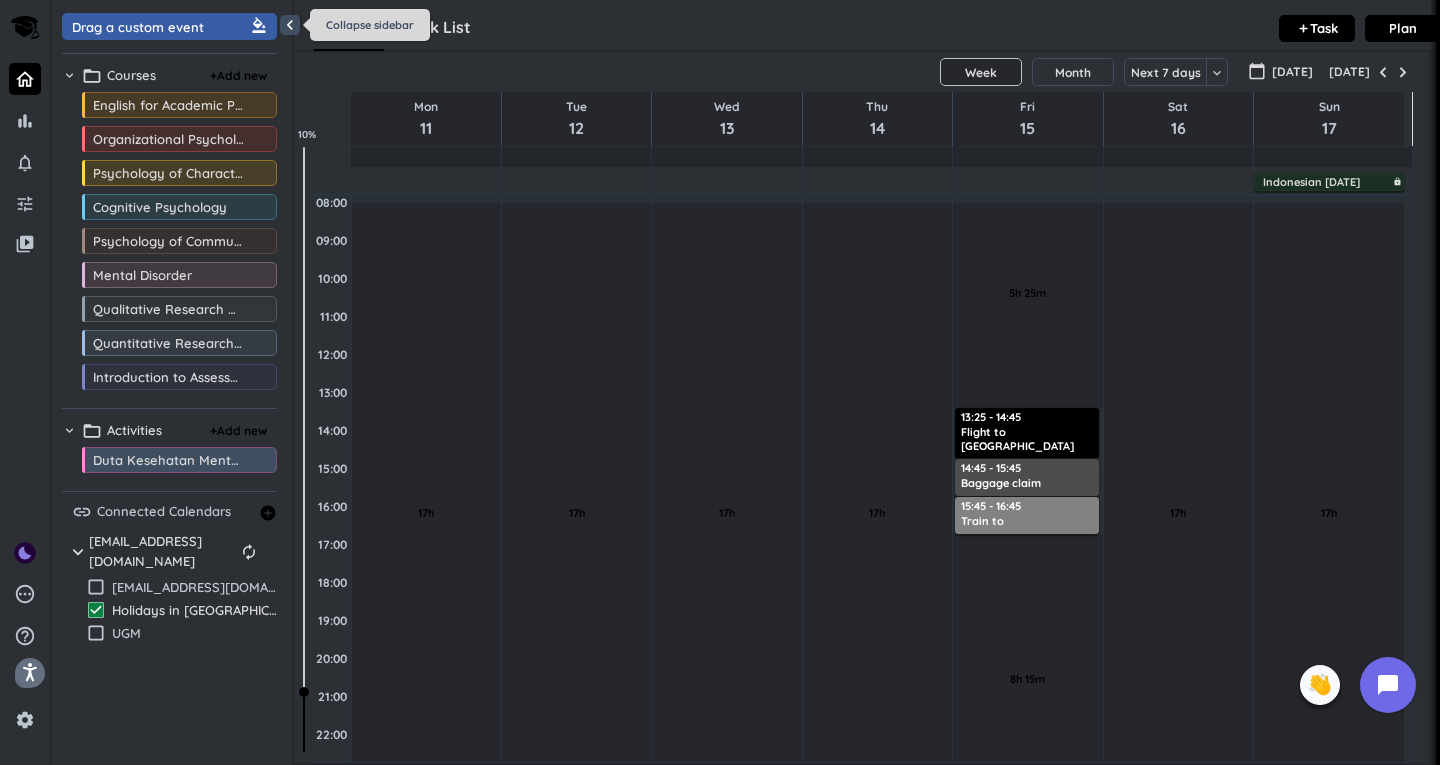 click on "chevron_left" at bounding box center [290, 25] 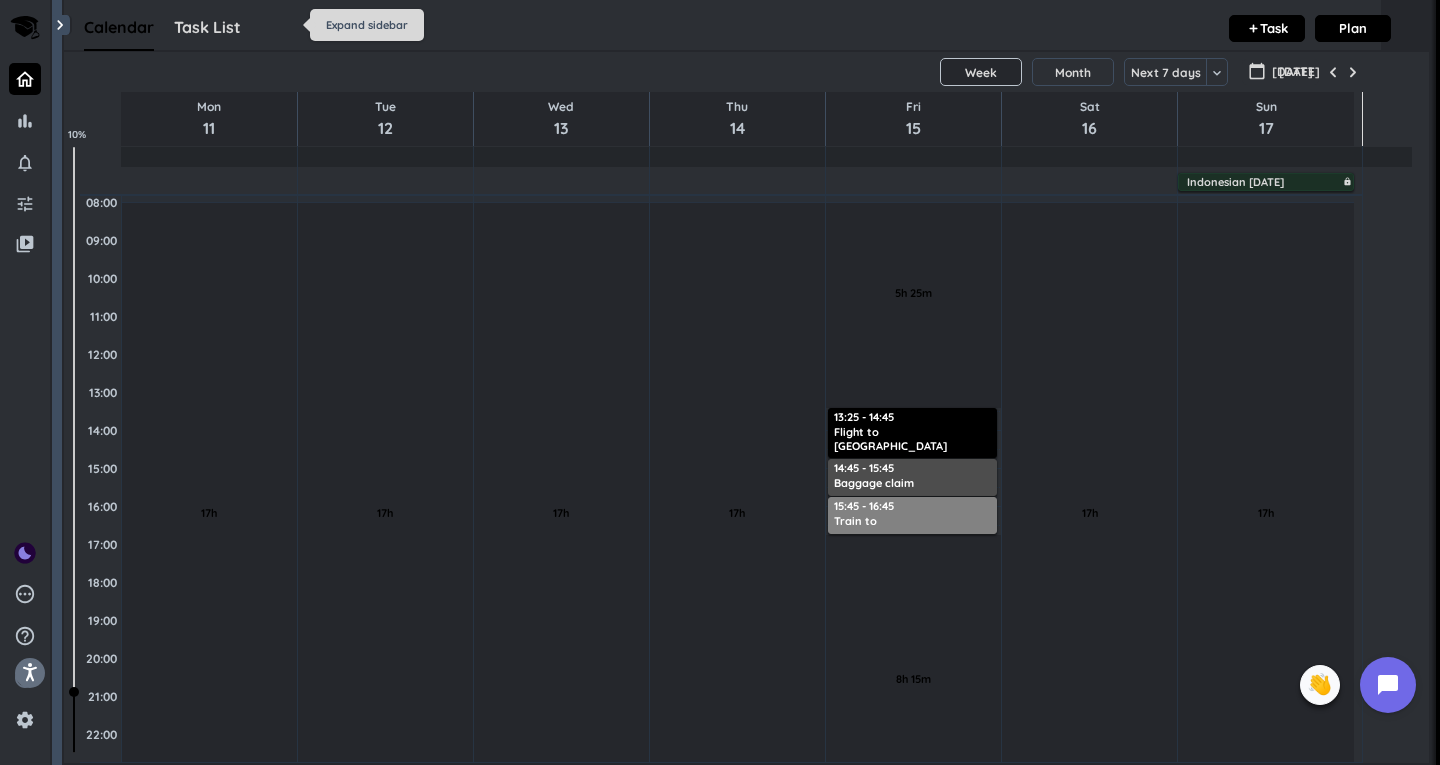 scroll, scrollTop: 1, scrollLeft: 0, axis: vertical 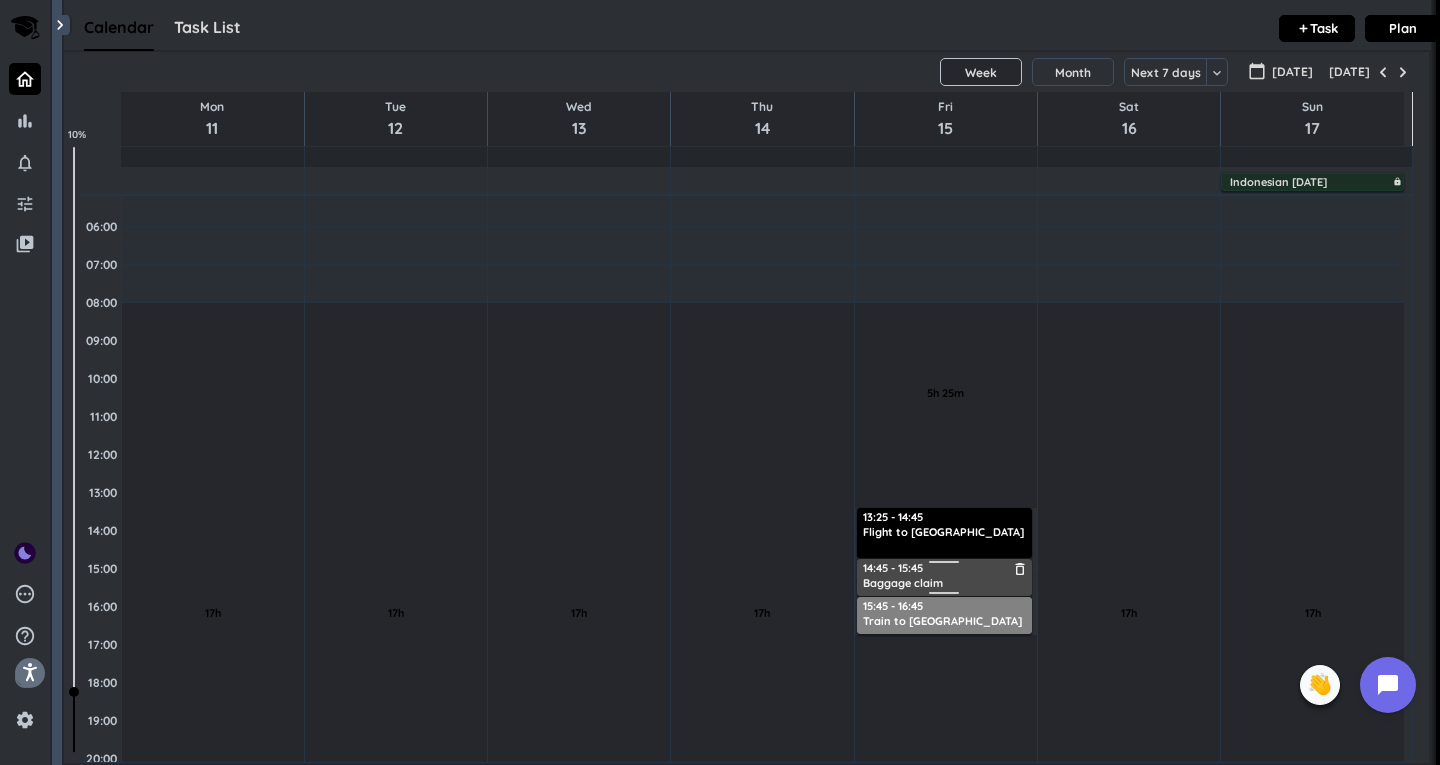 click on "14:45 - 15:45" at bounding box center [946, 568] 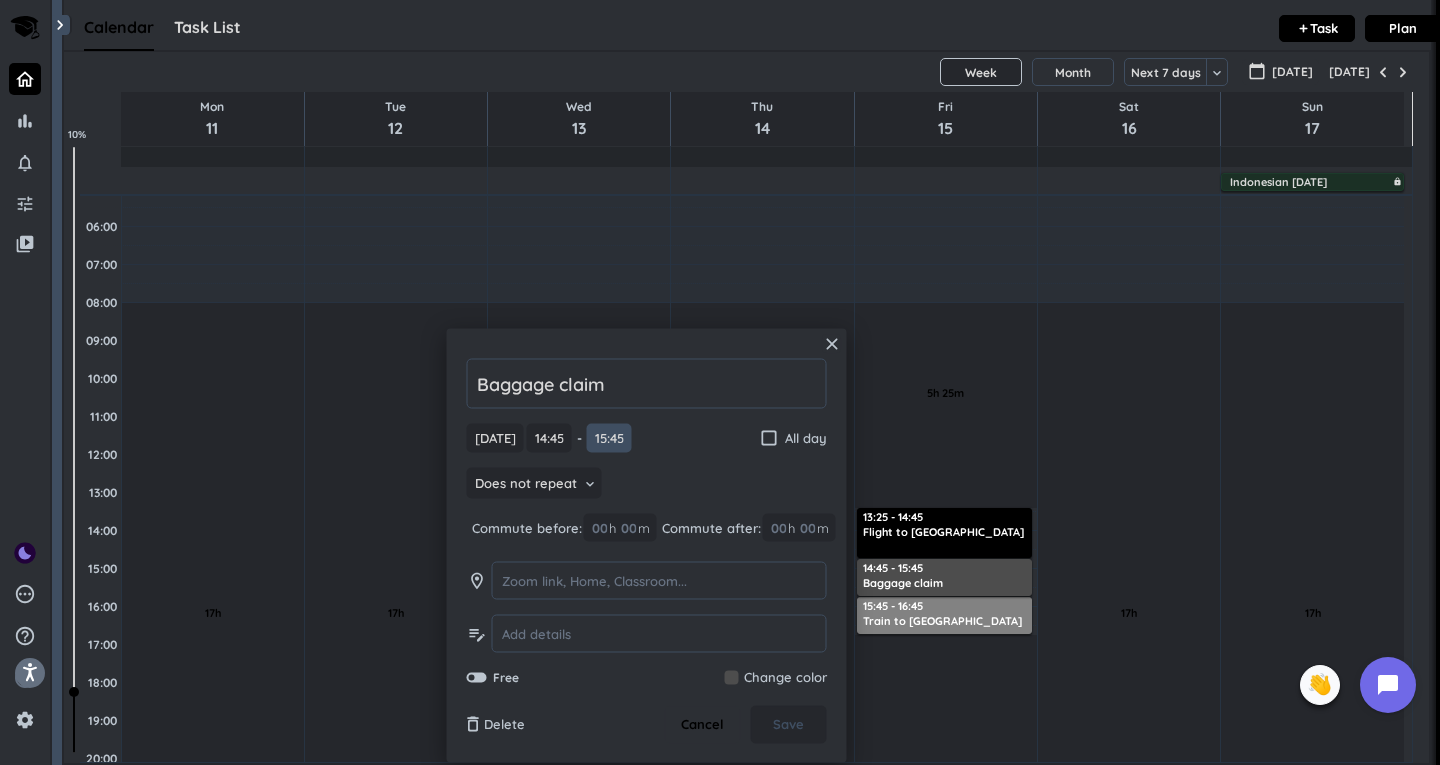 click on "15:45" at bounding box center (609, 438) 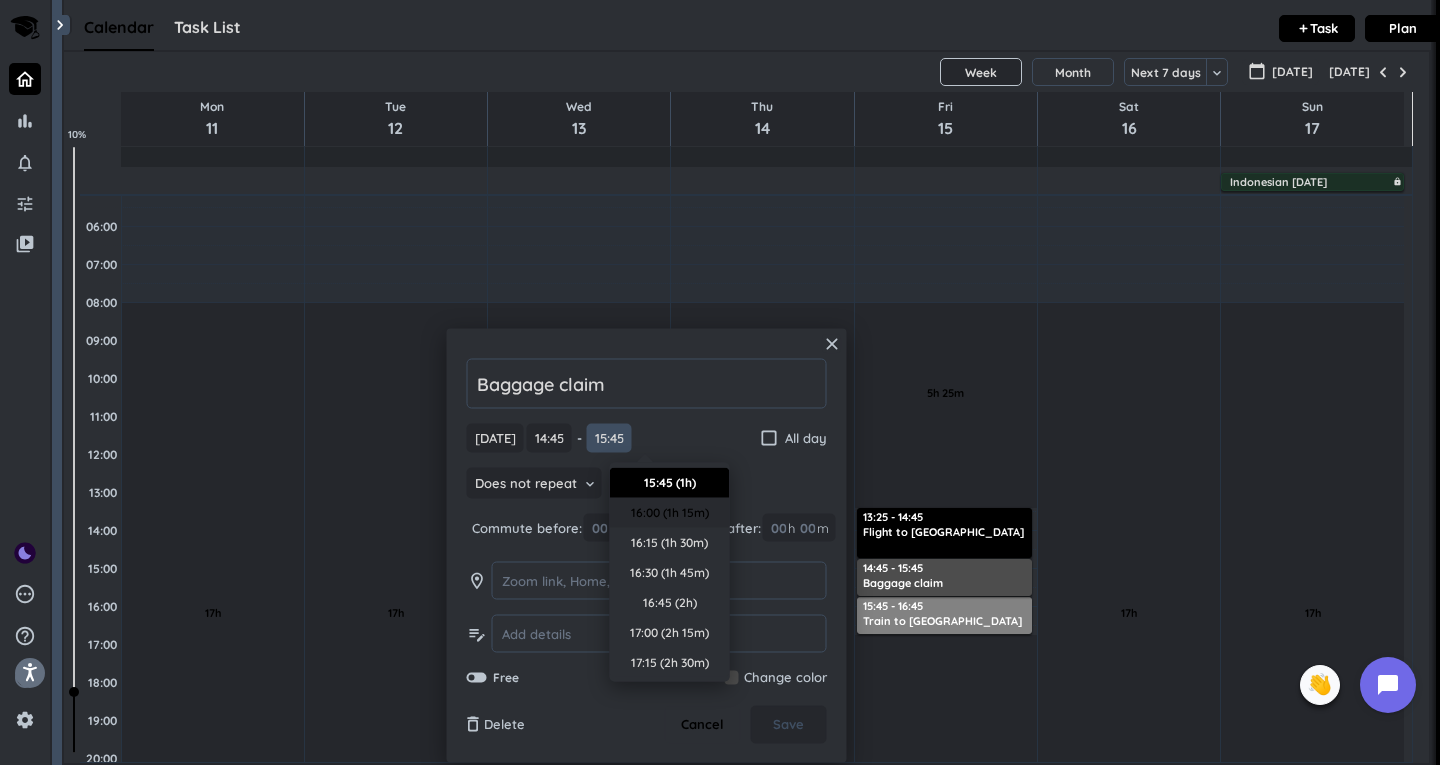 scroll, scrollTop: 0, scrollLeft: 0, axis: both 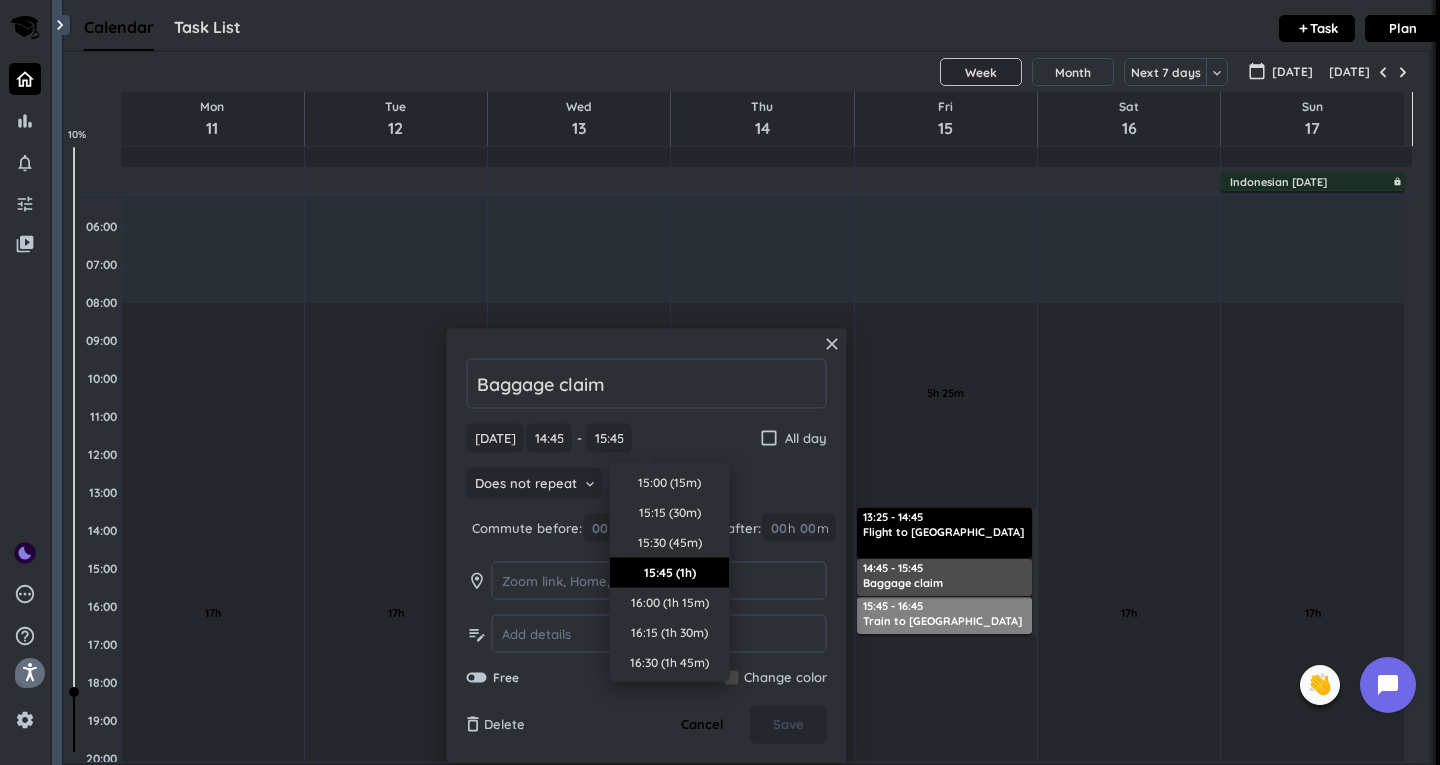 click on "15:30 (45m)" at bounding box center (670, 543) 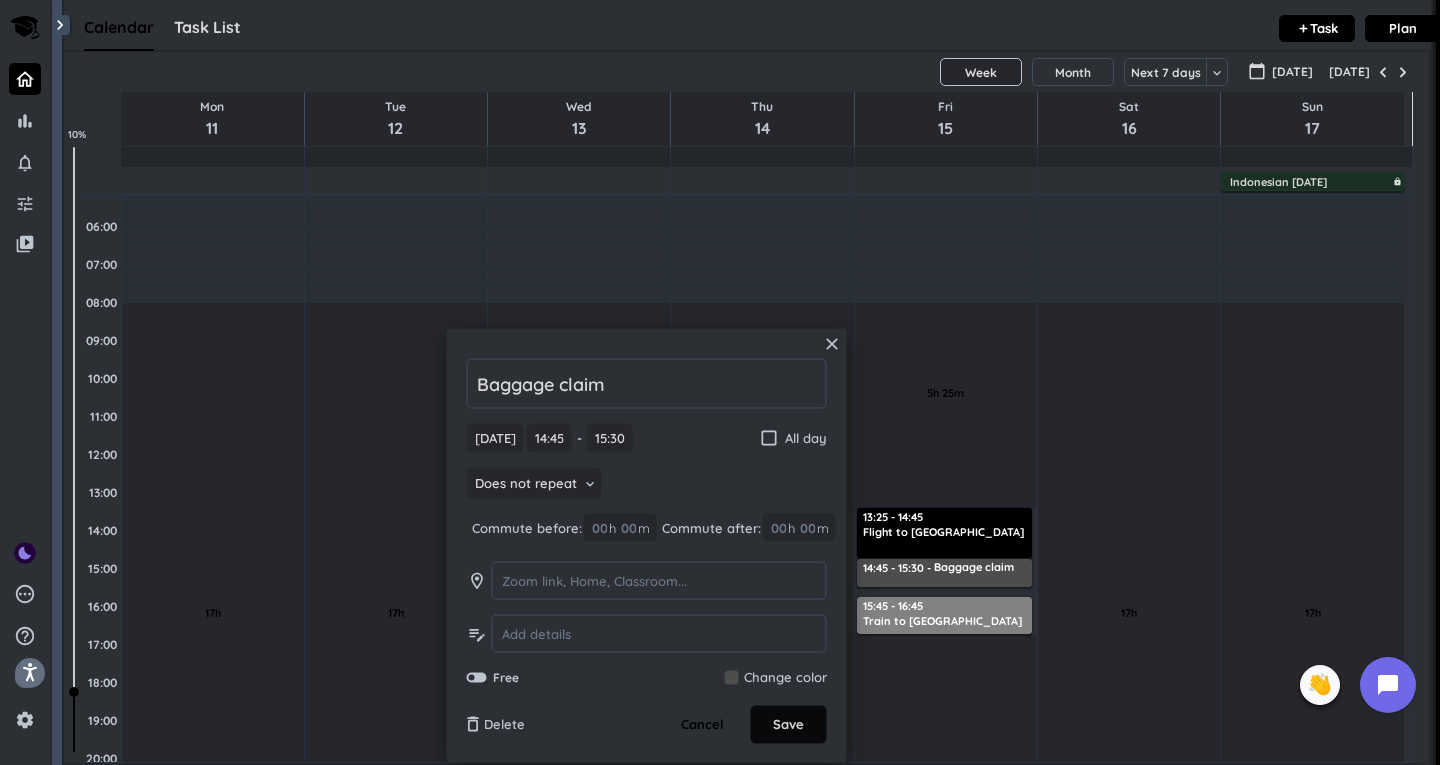 click on "Save" at bounding box center (788, 725) 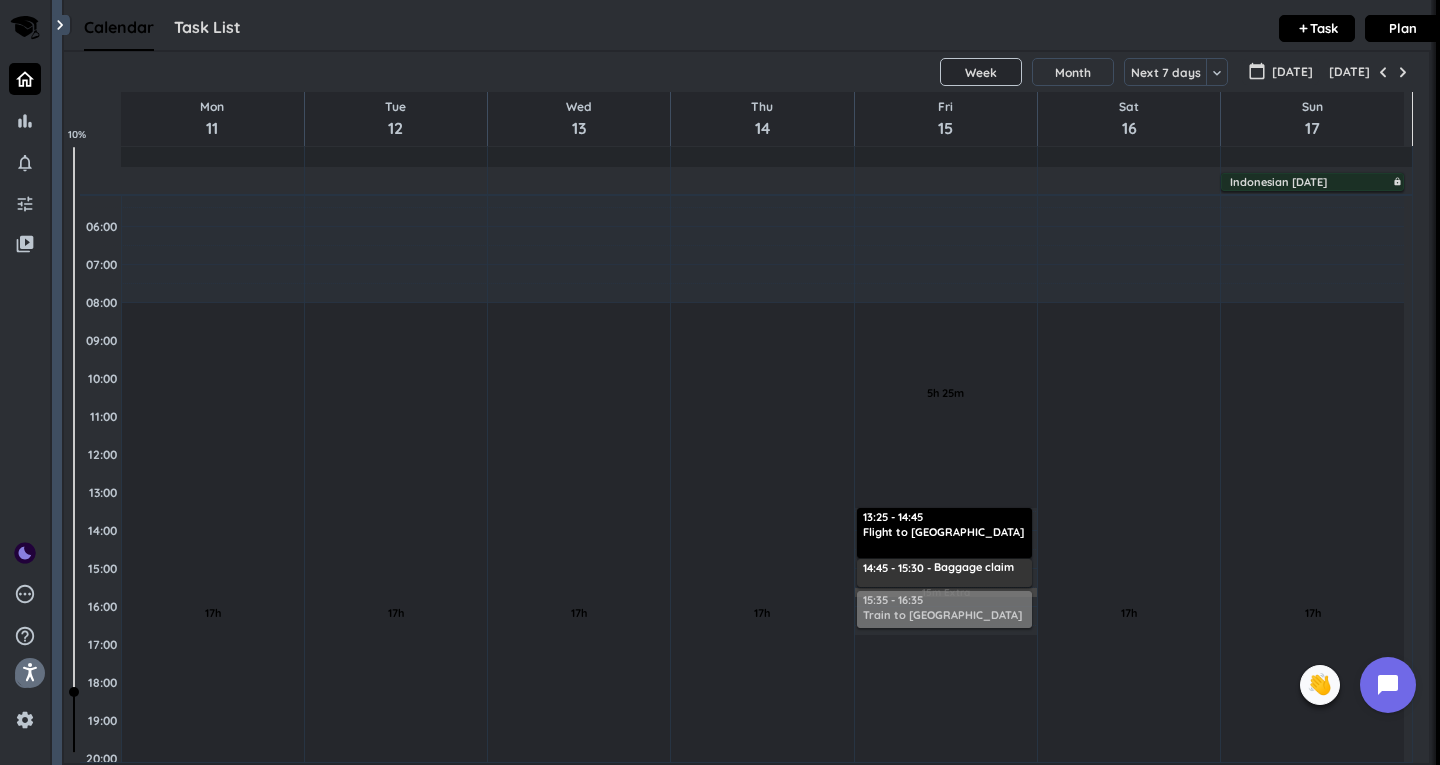 click on "5h 25m Past due Plan 8h 15m Past due Plan 15m Extra Adjust Awake Time Adjust Awake Time 13:25 - 14:45 Flight to jogja delete_outline 14:45 - 15:30 Baggage claim delete_outline 15:45 - 16:45 Train to kos delete_outline 15:35 - 16:35 Train to kos delete_outline" at bounding box center [946, 606] 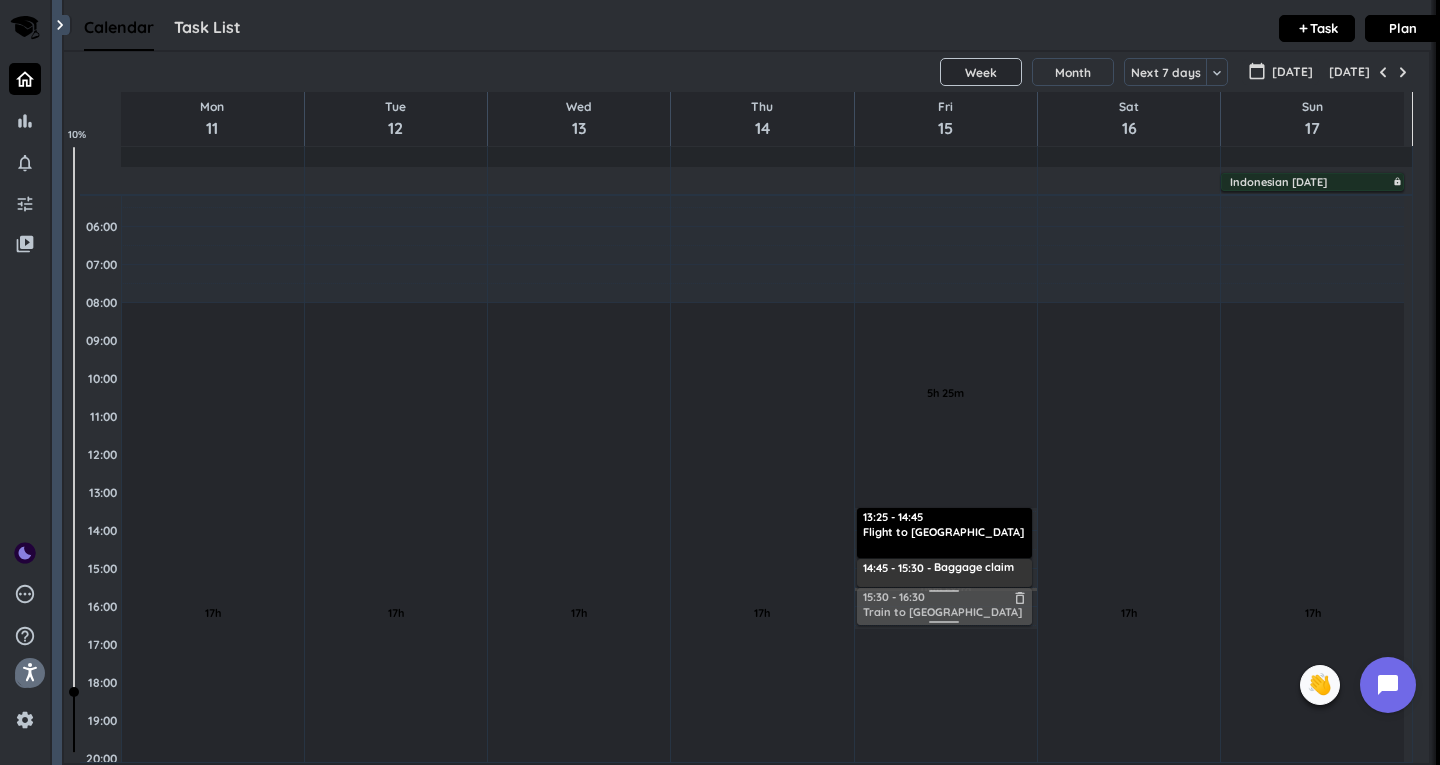 click on "5h 25m Past due Plan 8h 25m Past due Plan 05m Extra Adjust Awake Time Adjust Awake Time 13:25 - 14:45 Flight to jogja delete_outline 14:45 - 15:30 Baggage claim delete_outline 15:35 - 16:35 Train to kos delete_outline 15:30 - 16:30 Train to kos delete_outline" at bounding box center (946, 606) 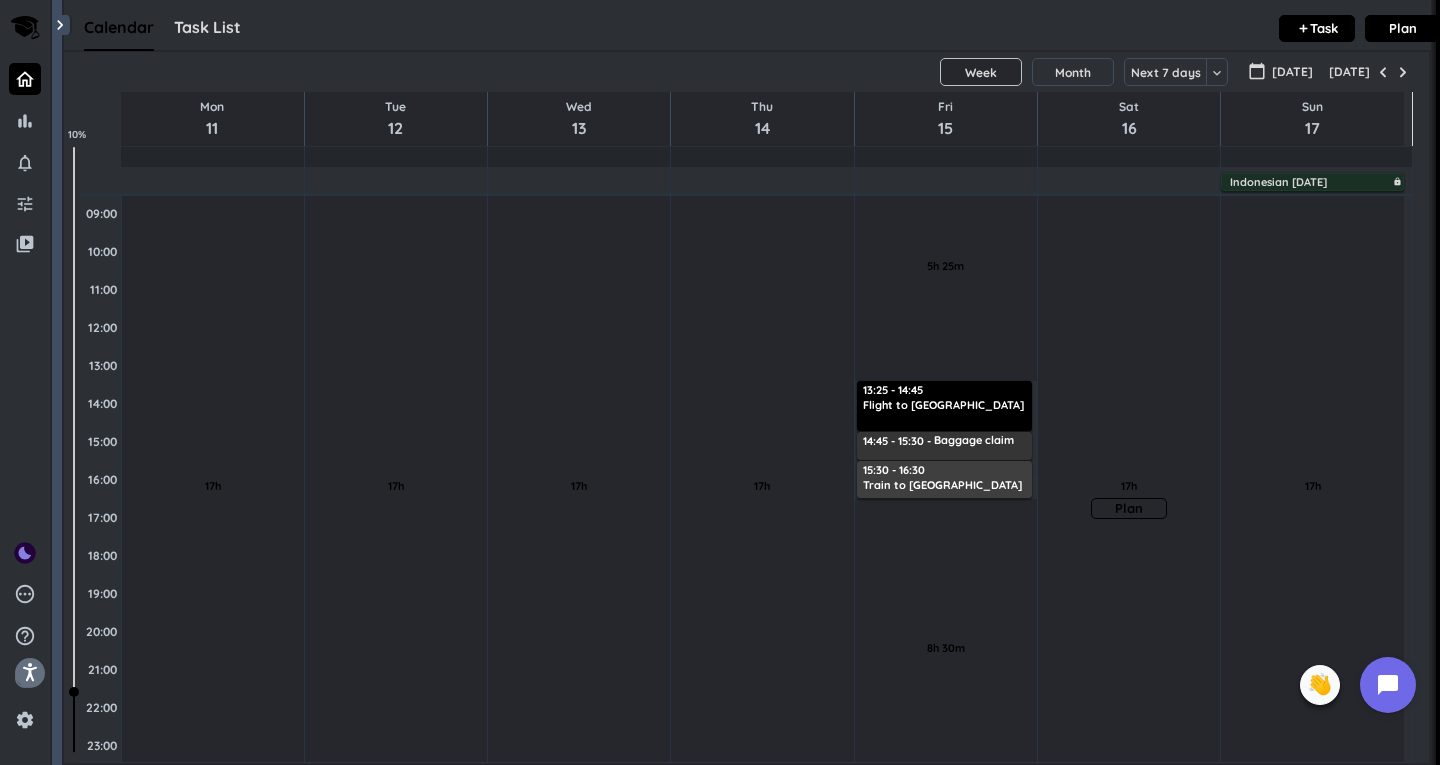scroll, scrollTop: 200, scrollLeft: 0, axis: vertical 